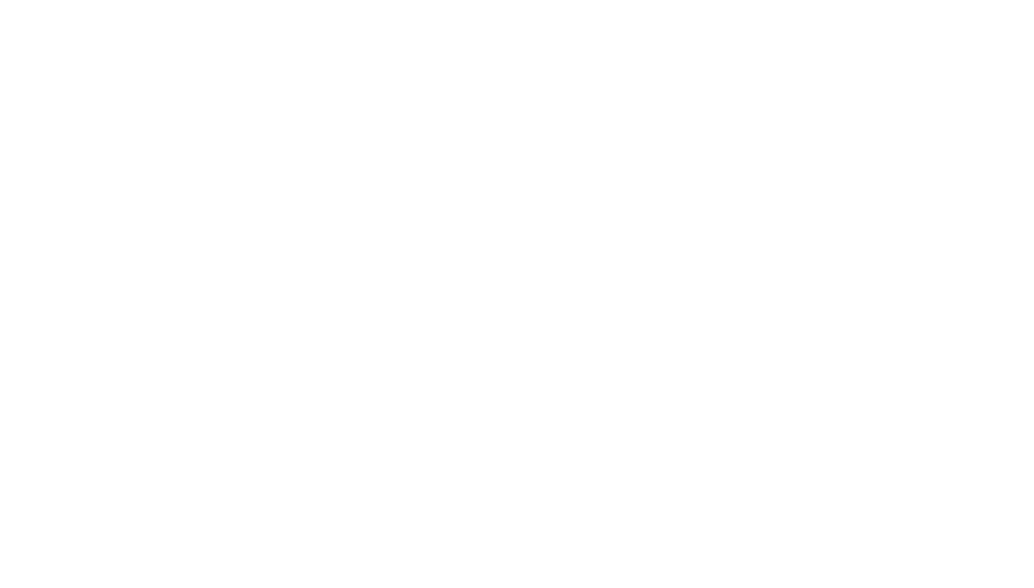 scroll, scrollTop: 0, scrollLeft: 0, axis: both 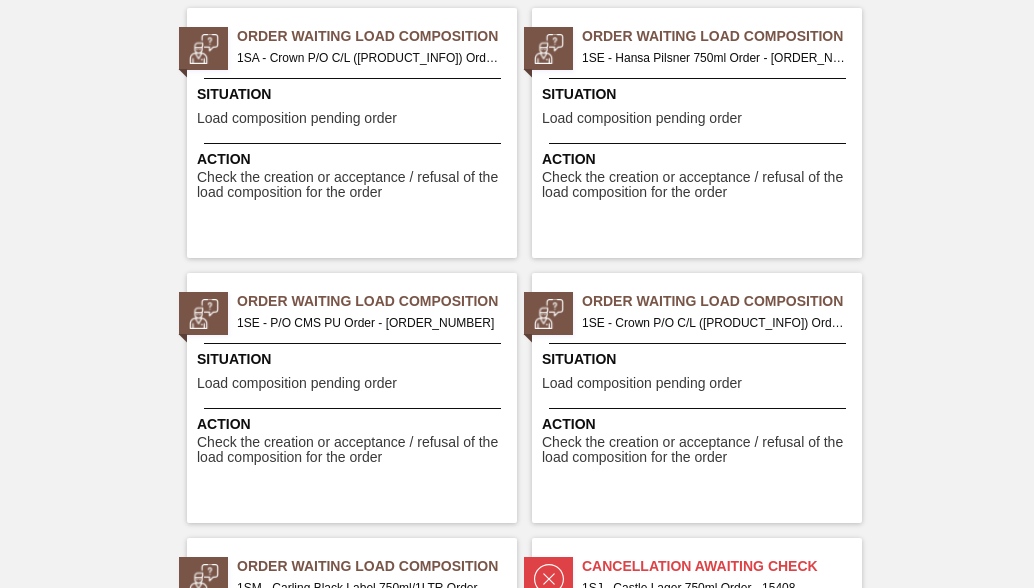 click on "1SE - Hansa Pilsner 750ml Order - 29892" at bounding box center (714, 58) 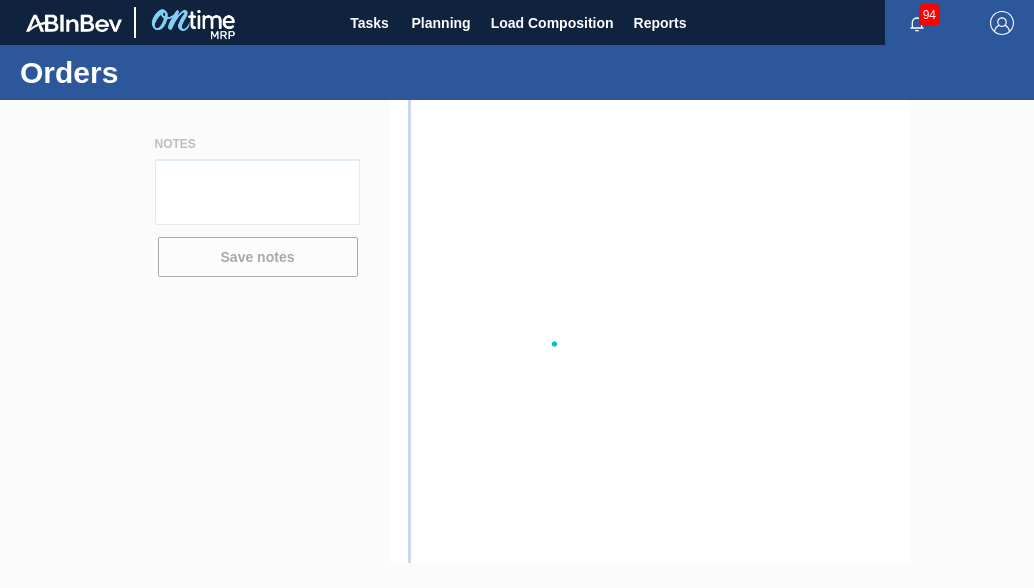 scroll, scrollTop: 0, scrollLeft: 0, axis: both 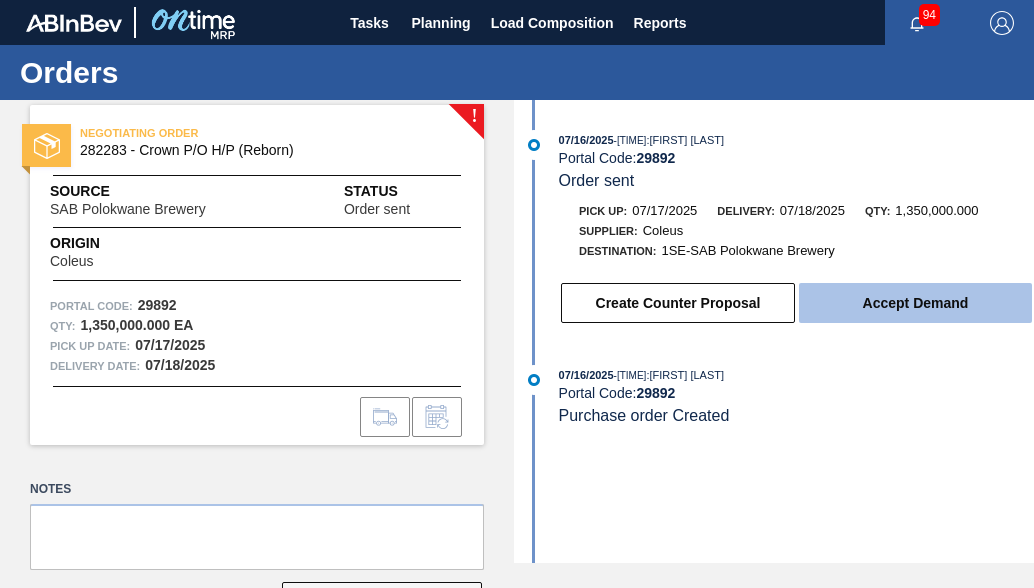 click on "Accept Demand" at bounding box center (915, 303) 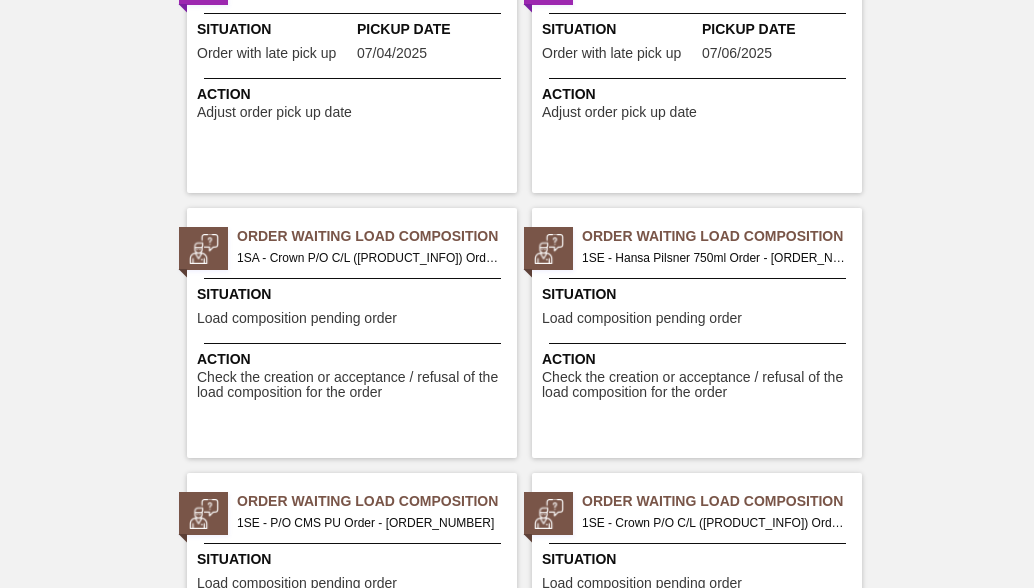 scroll, scrollTop: 3500, scrollLeft: 0, axis: vertical 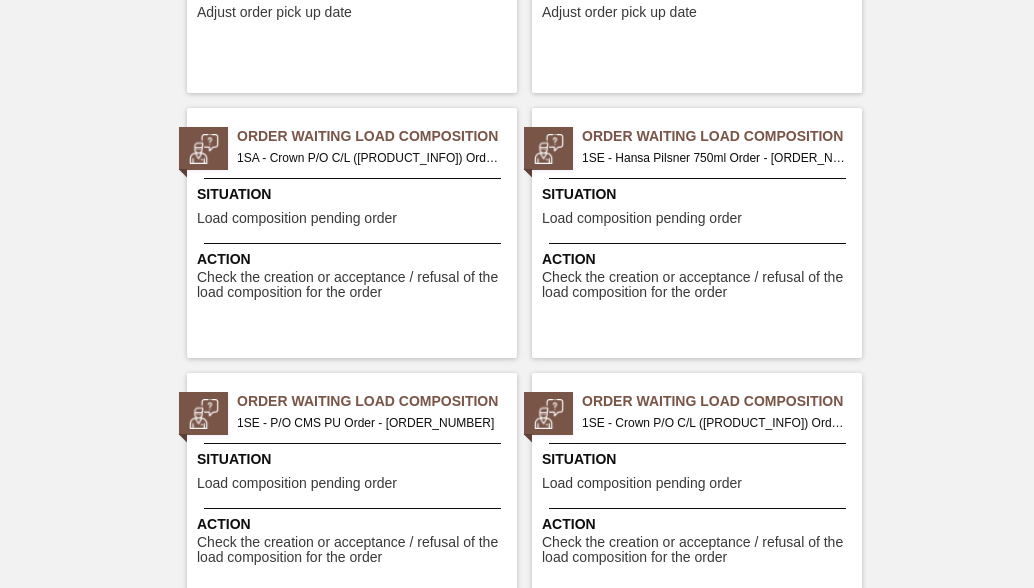 click on "Situation" at bounding box center [354, 459] 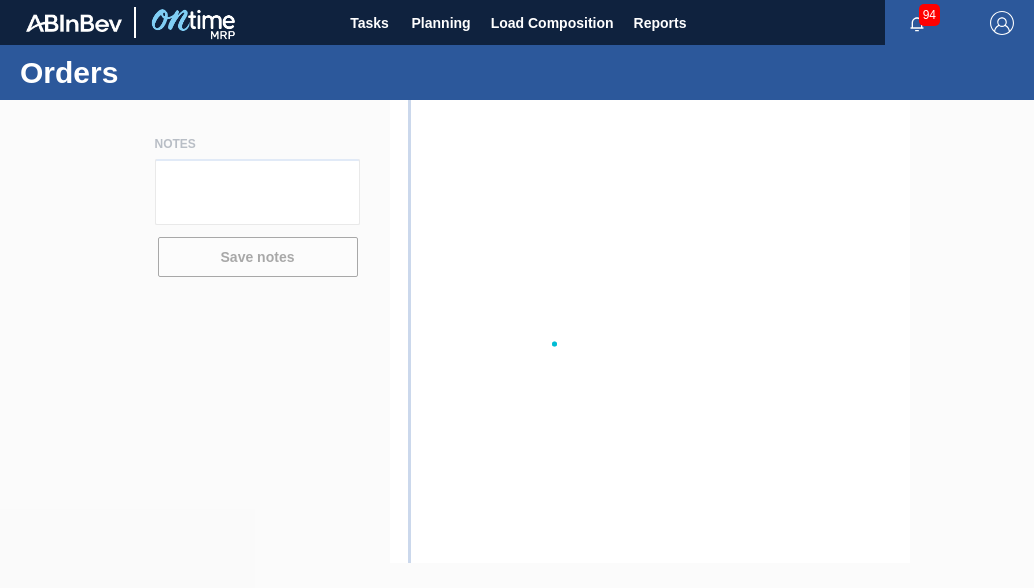 scroll, scrollTop: 0, scrollLeft: 0, axis: both 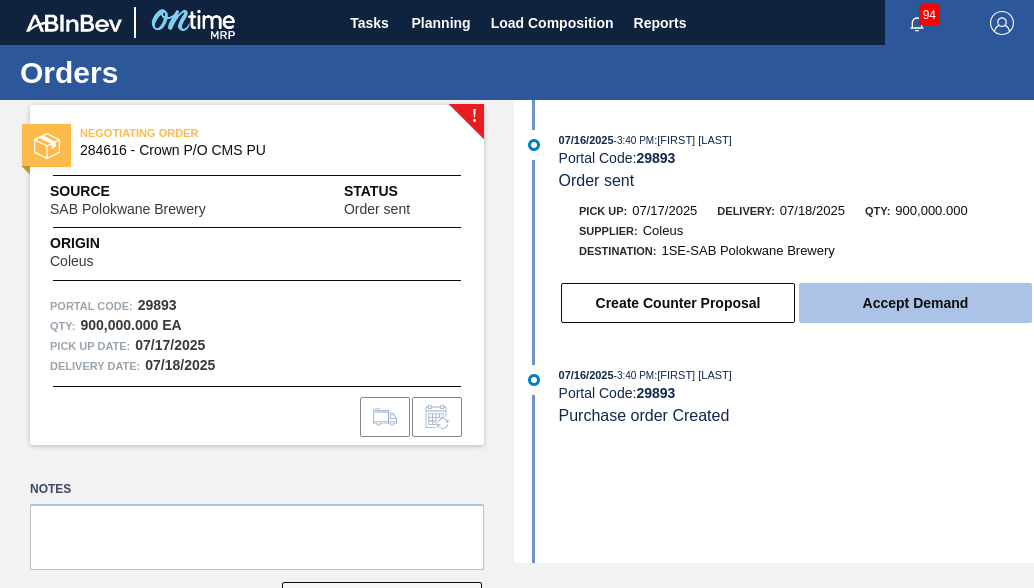 click on "Accept Demand" at bounding box center (915, 303) 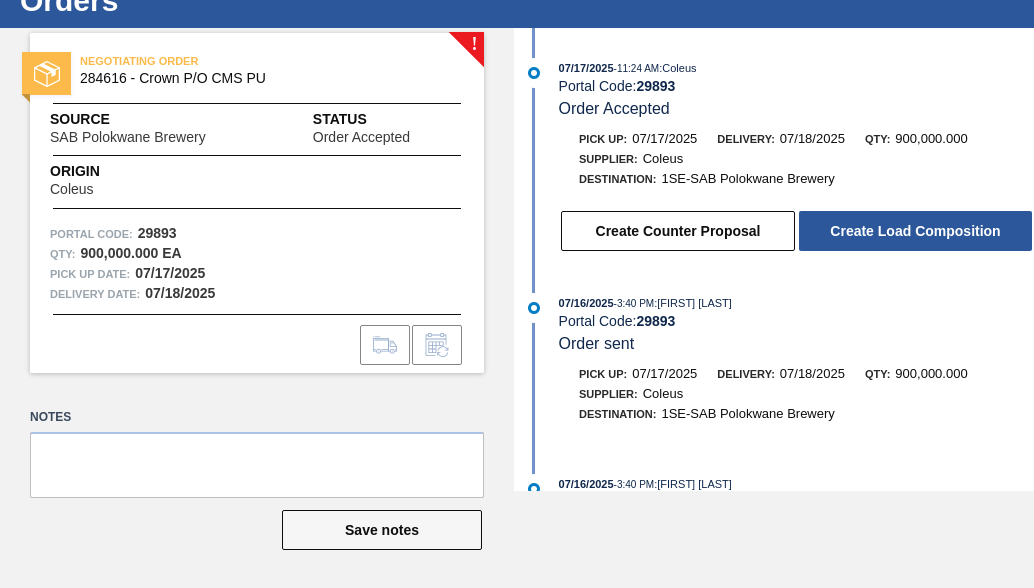 scroll, scrollTop: 0, scrollLeft: 0, axis: both 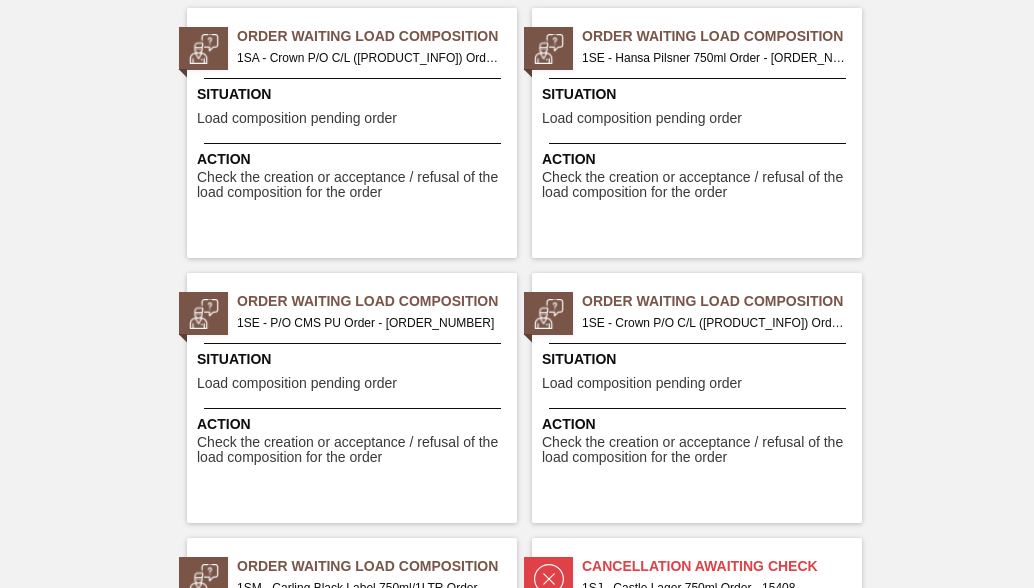 click on "Order Waiting Load Composition 1SE - Crown P/O C/L (Hogwarts) Order - 29894 Situation Load composition pending order Action Check the creation or acceptance / refusal of the load composition for the order" at bounding box center (697, 398) 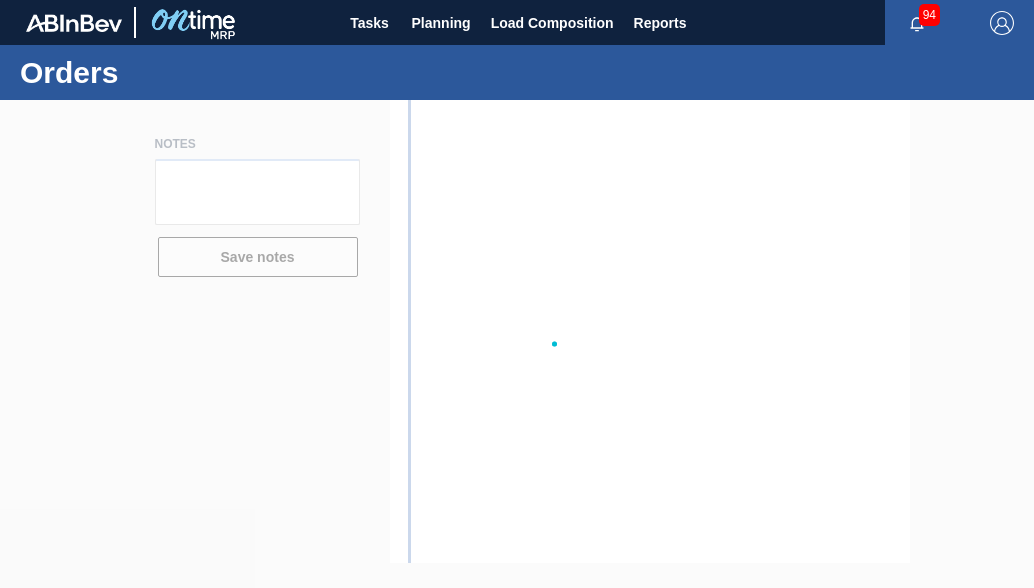 scroll, scrollTop: 0, scrollLeft: 0, axis: both 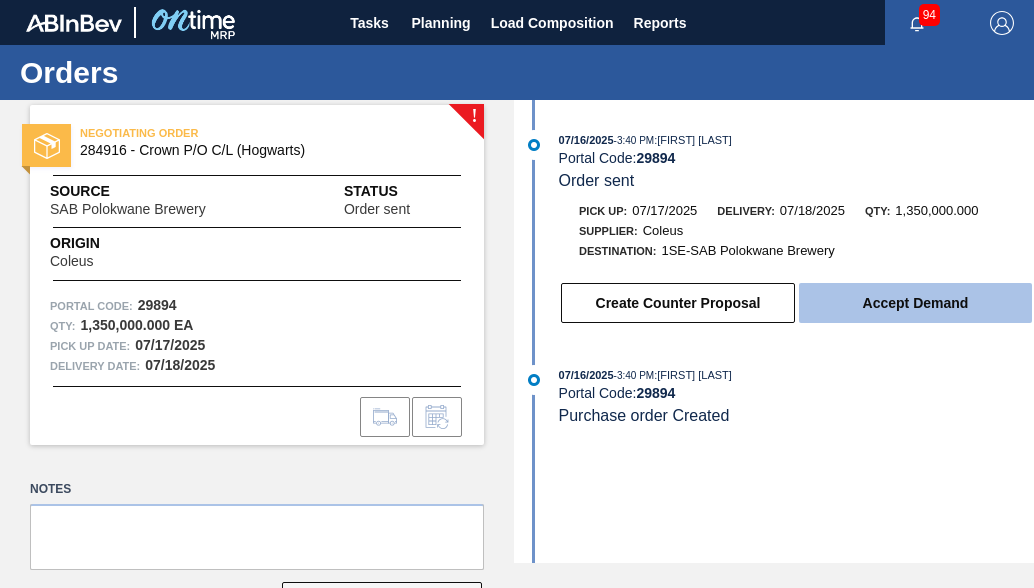 click on "Accept Demand" at bounding box center (915, 303) 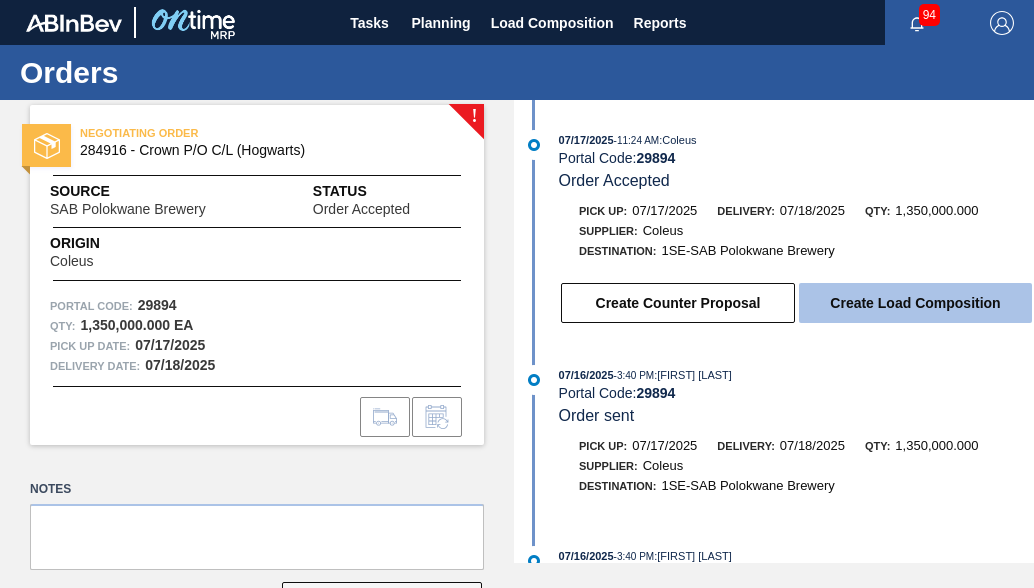 click on "Create Load Composition" at bounding box center [915, 303] 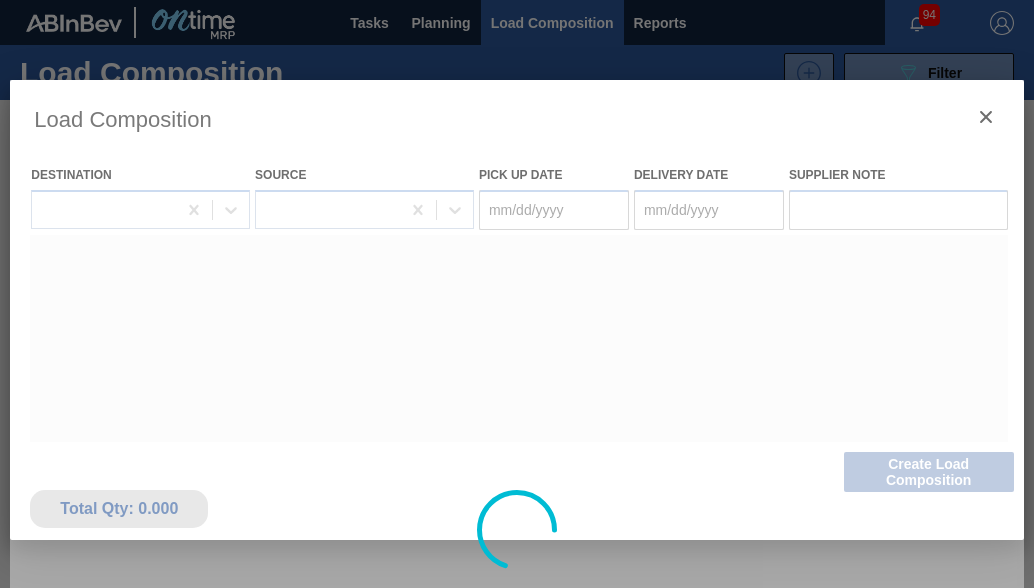 type on "07/17/2025" 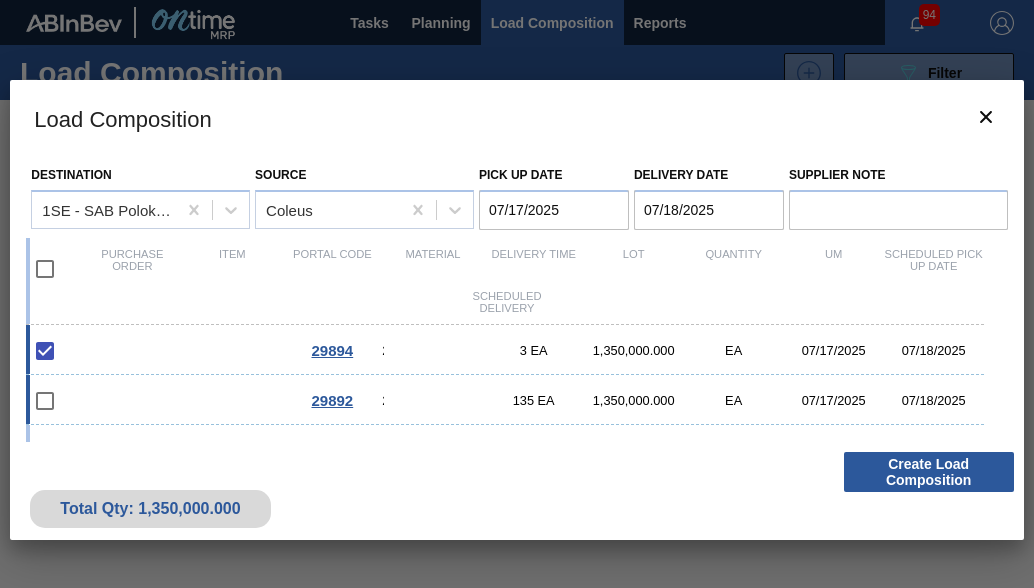 click at bounding box center [45, 401] 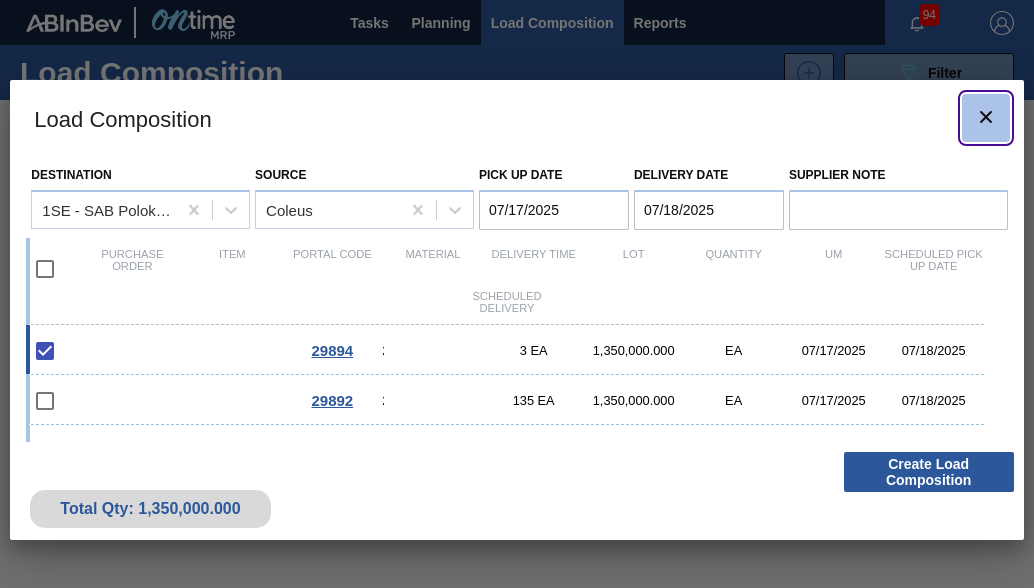 click 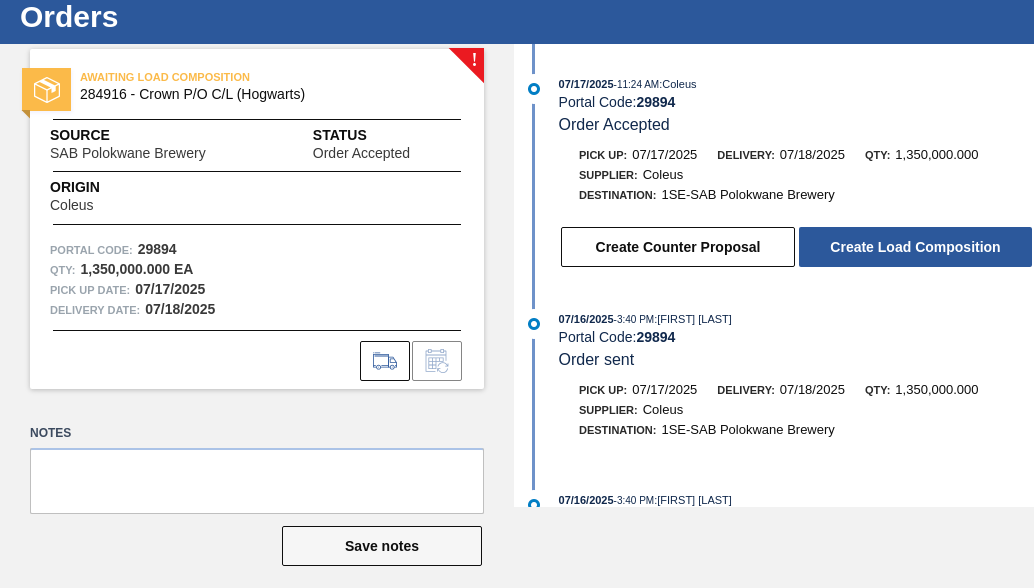 scroll, scrollTop: 72, scrollLeft: 0, axis: vertical 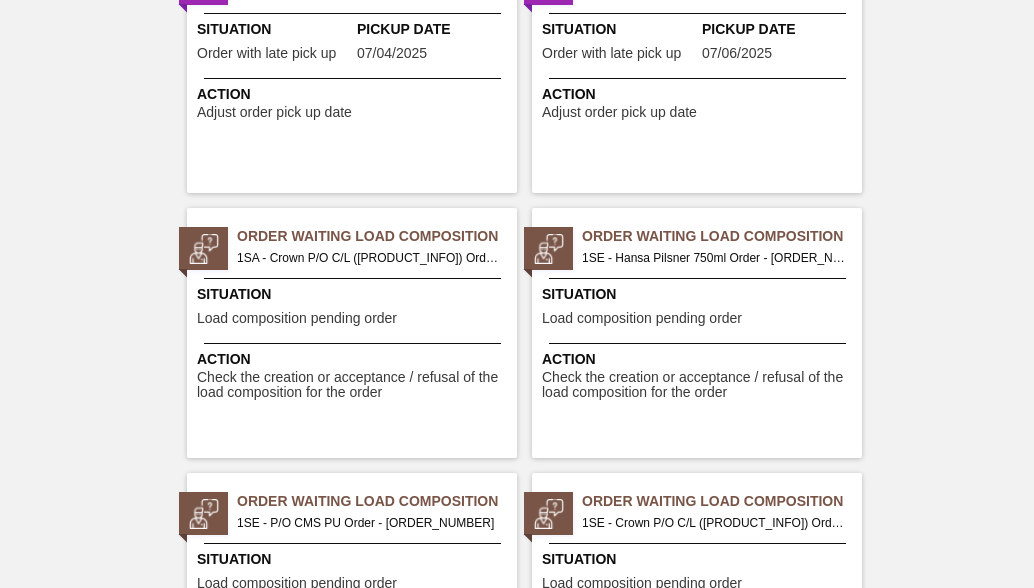 click on "Order Waiting Load Composition" at bounding box center (722, 236) 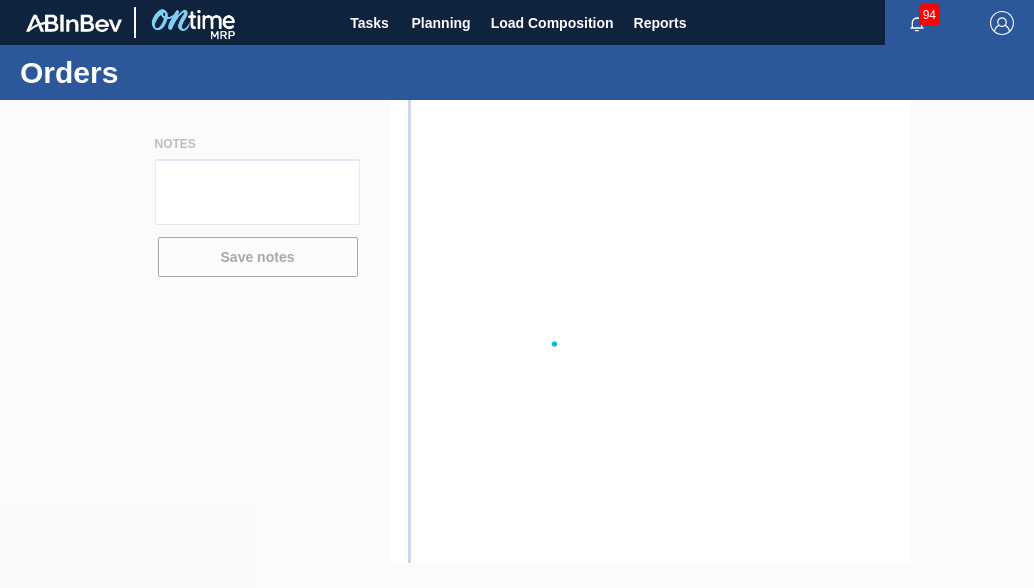 scroll, scrollTop: 0, scrollLeft: 0, axis: both 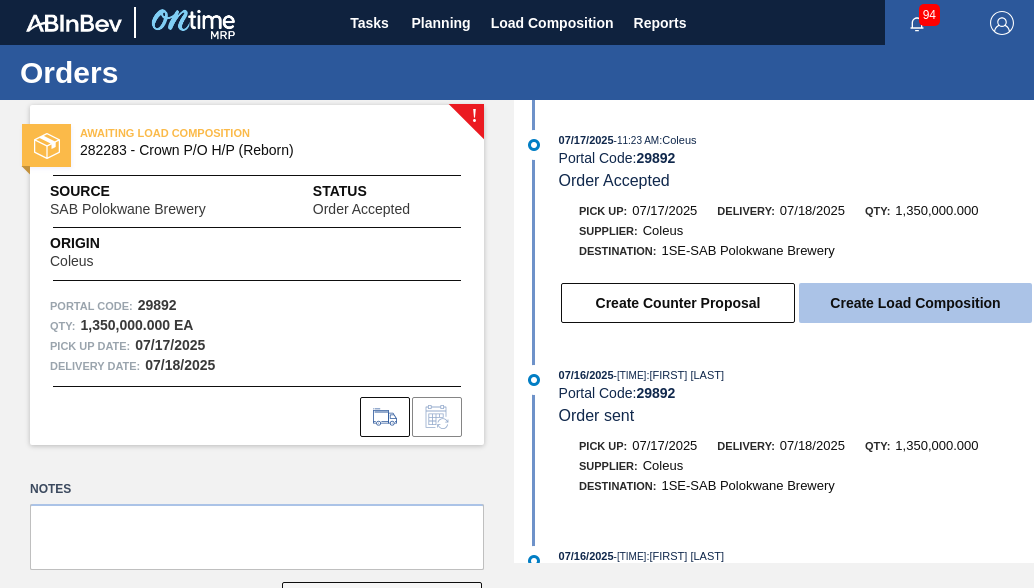 click on "Create Load Composition" at bounding box center [915, 303] 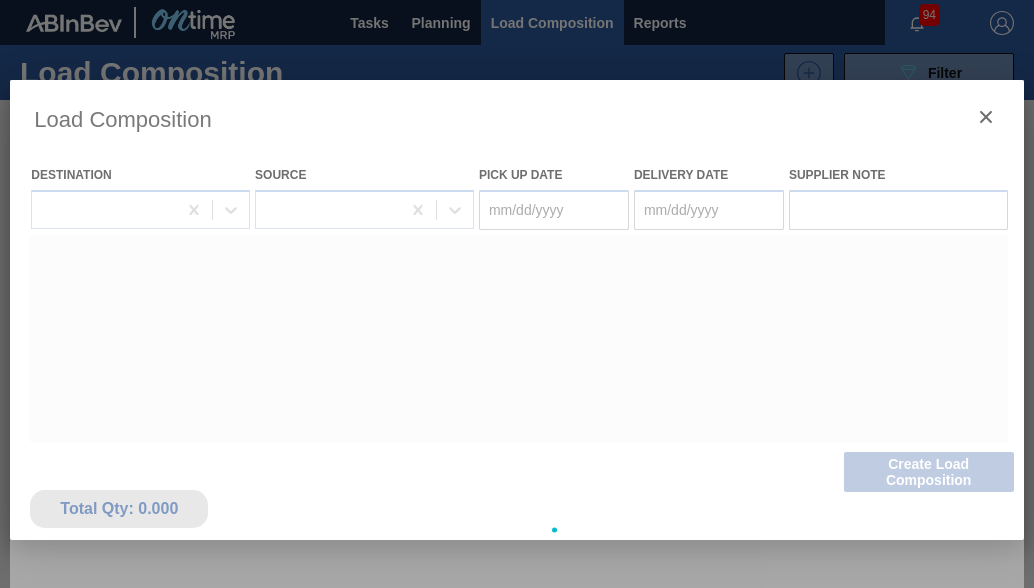 type on "07/17/2025" 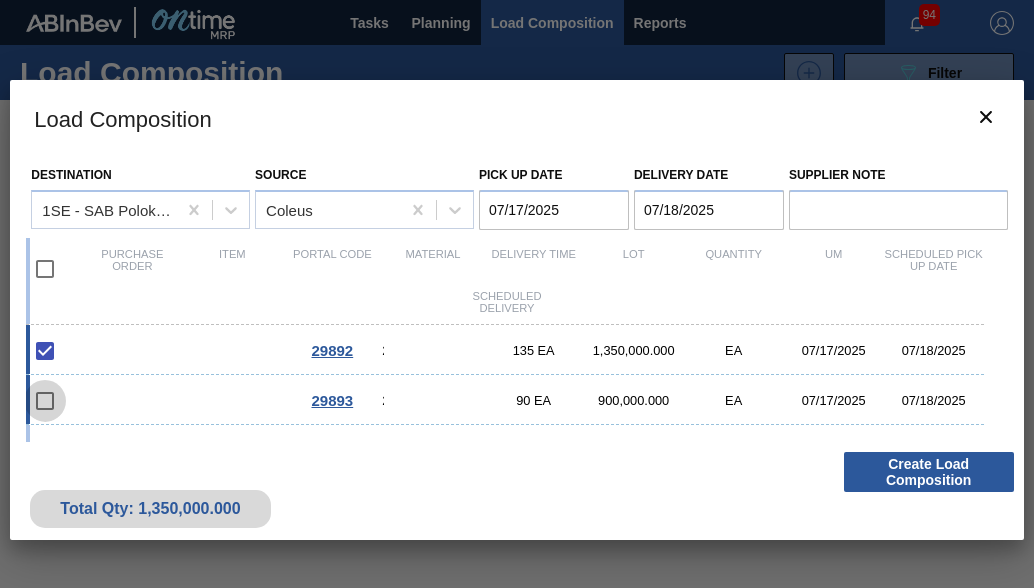 click at bounding box center (45, 401) 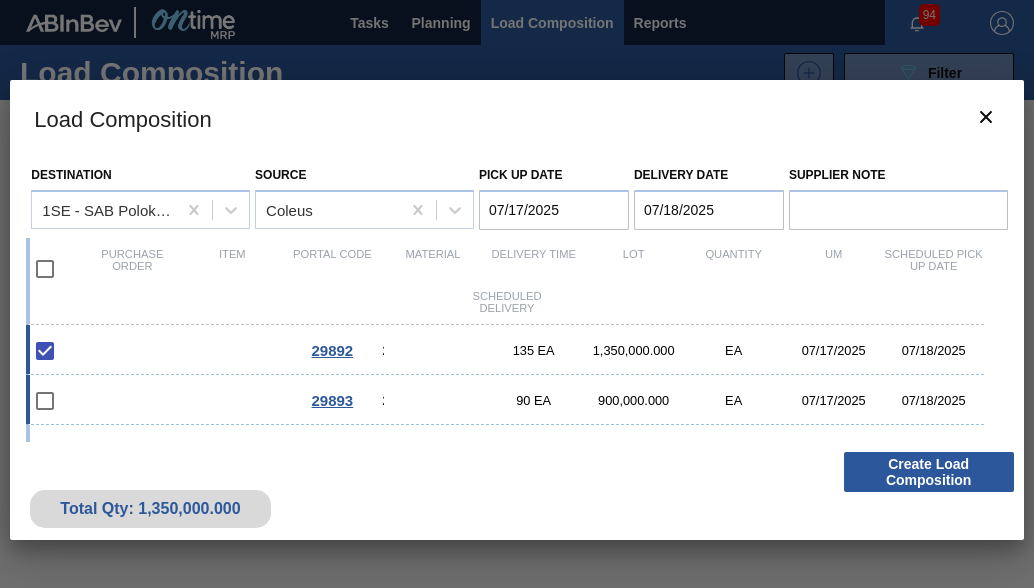 click at bounding box center [45, 401] 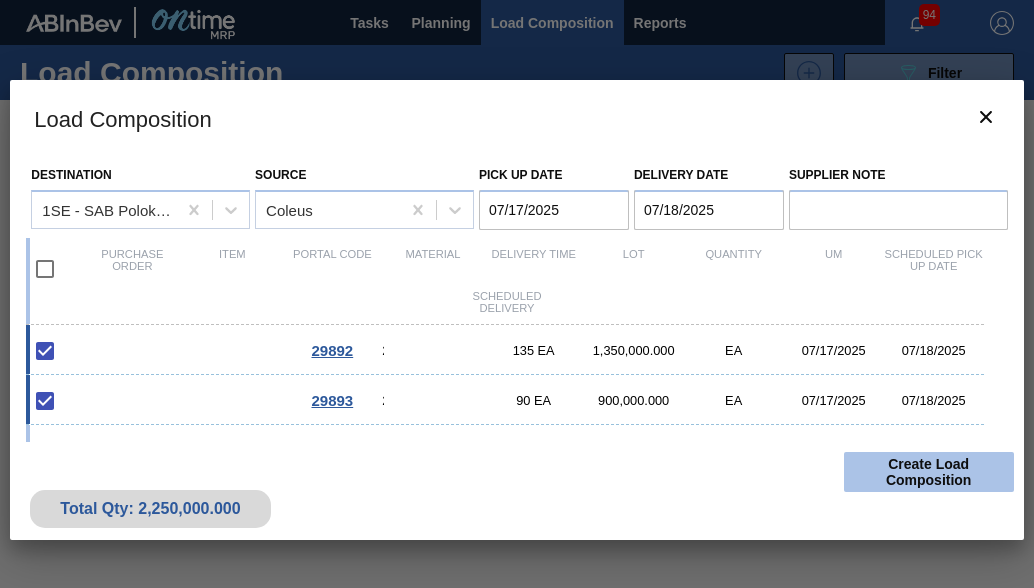 click on "Create Load Composition" at bounding box center (929, 472) 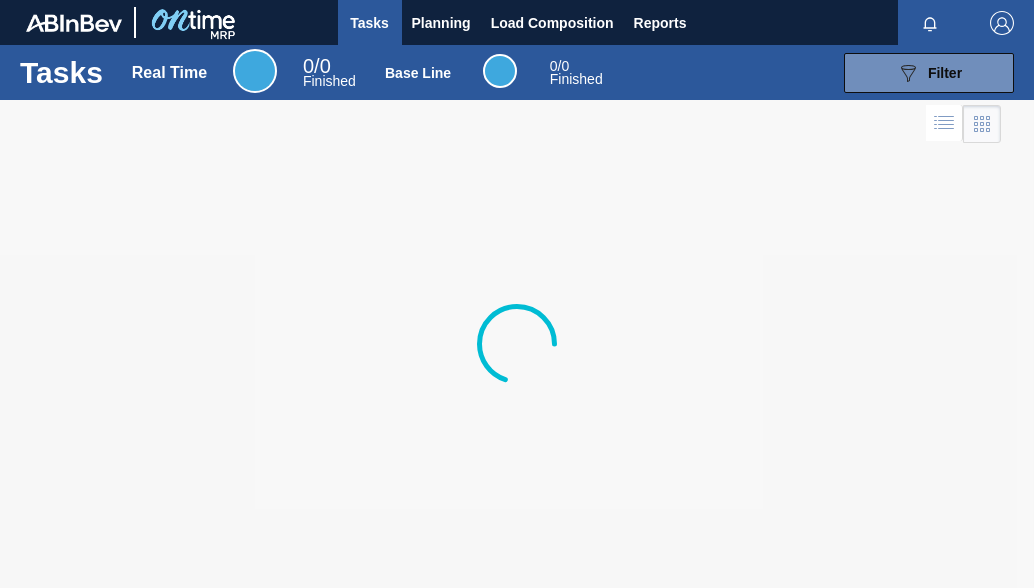 scroll, scrollTop: 0, scrollLeft: 0, axis: both 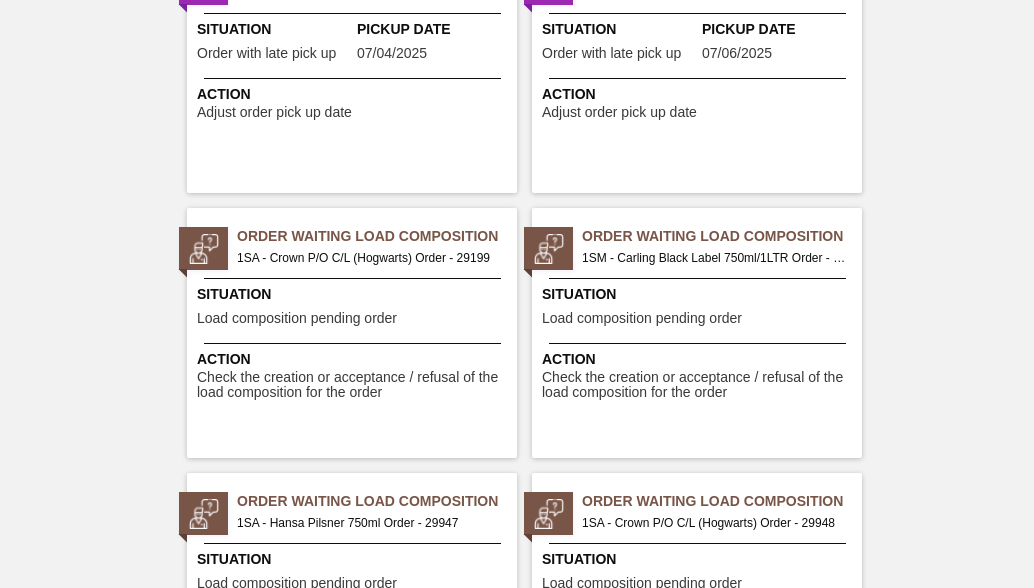 click on "Order Waiting Load Composition" at bounding box center [377, 501] 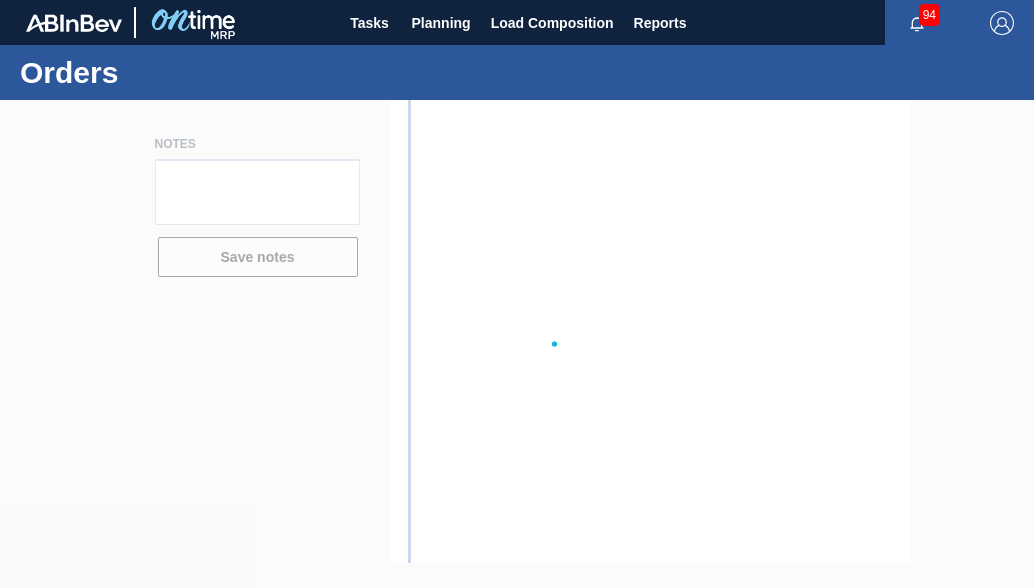scroll, scrollTop: 0, scrollLeft: 0, axis: both 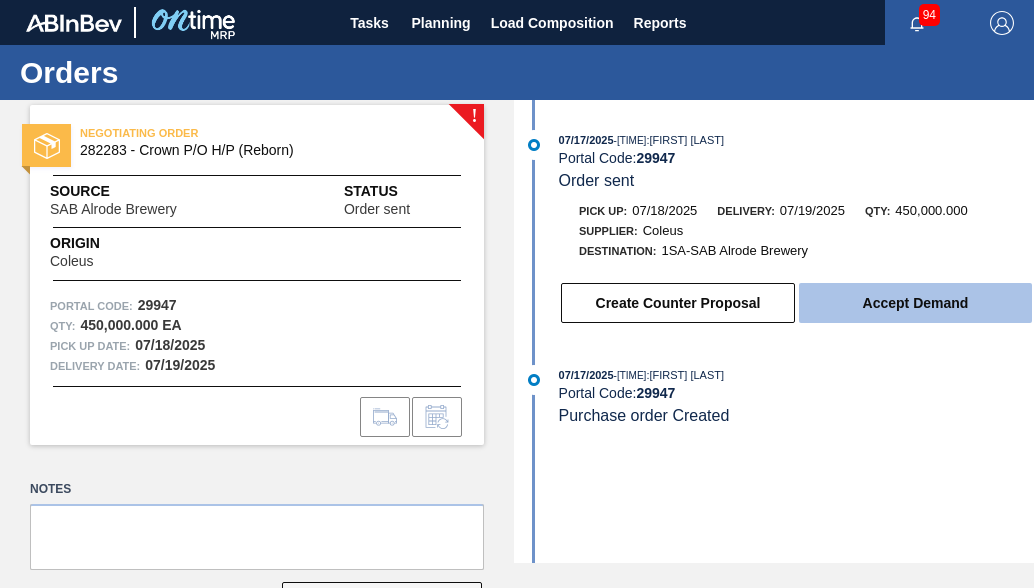 click on "Accept Demand" at bounding box center [915, 303] 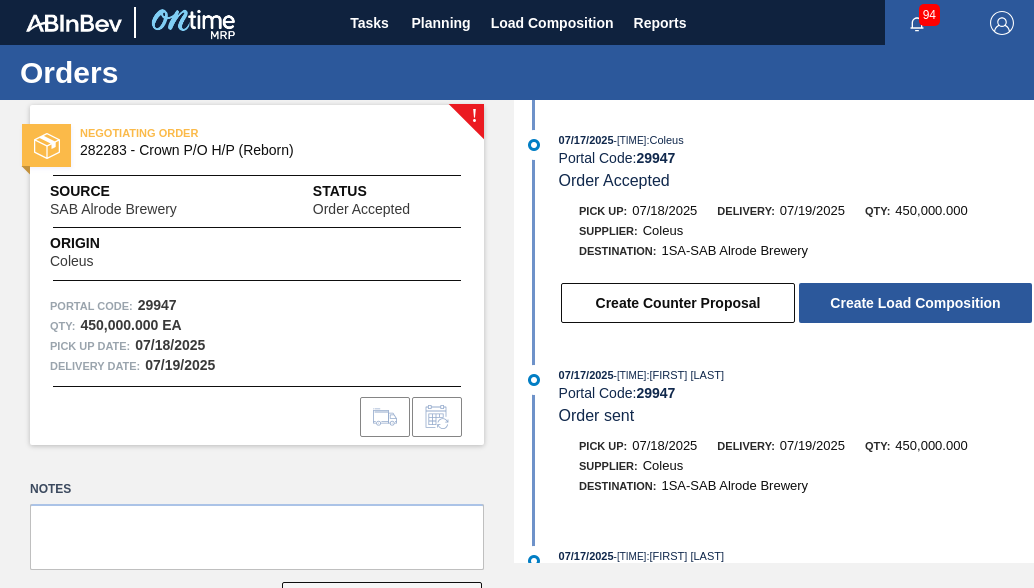 scroll, scrollTop: 72, scrollLeft: 0, axis: vertical 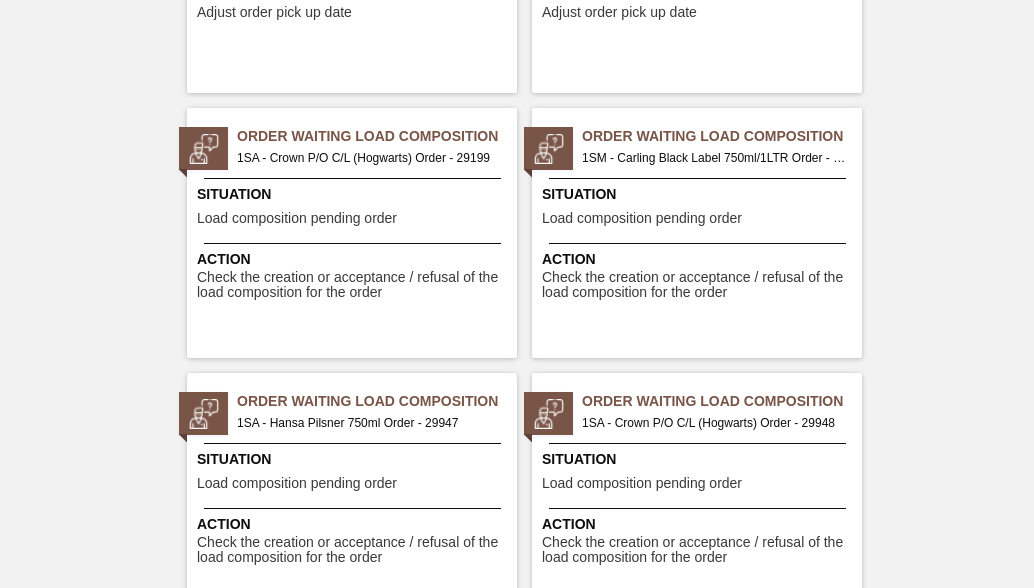 click on "1SA - Crown P/O C/L (Hogwarts) Order - 29948" at bounding box center [714, 423] 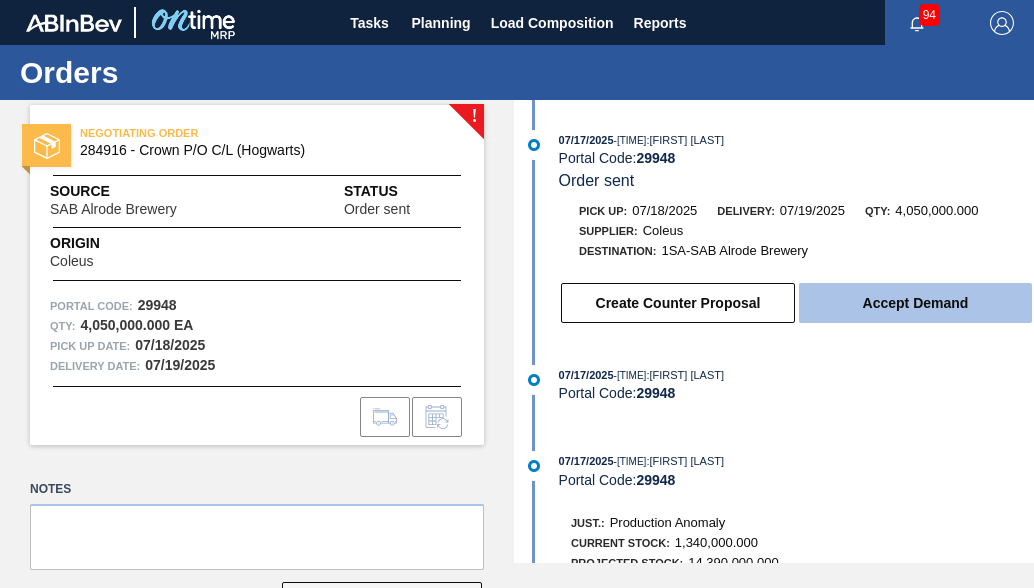 click on "Accept Demand" at bounding box center (915, 303) 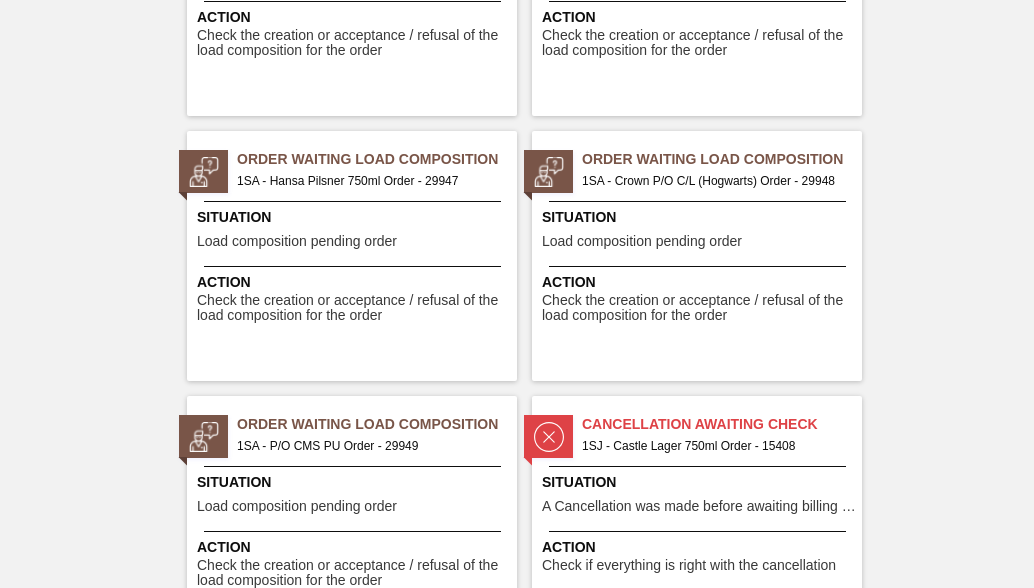 scroll, scrollTop: 3800, scrollLeft: 0, axis: vertical 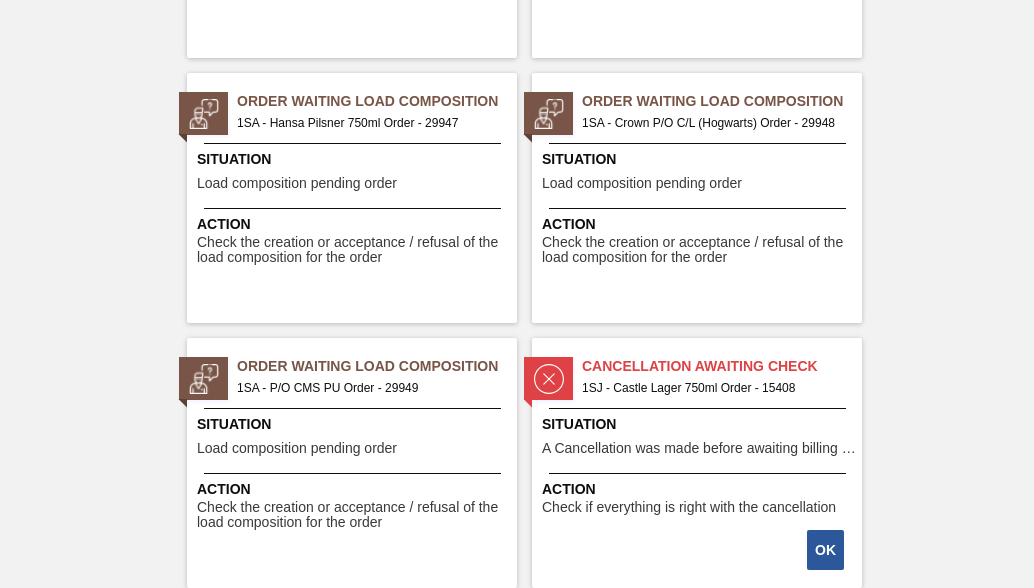 click on "1SA - P/O CMS PU Order - 29949" at bounding box center (369, 388) 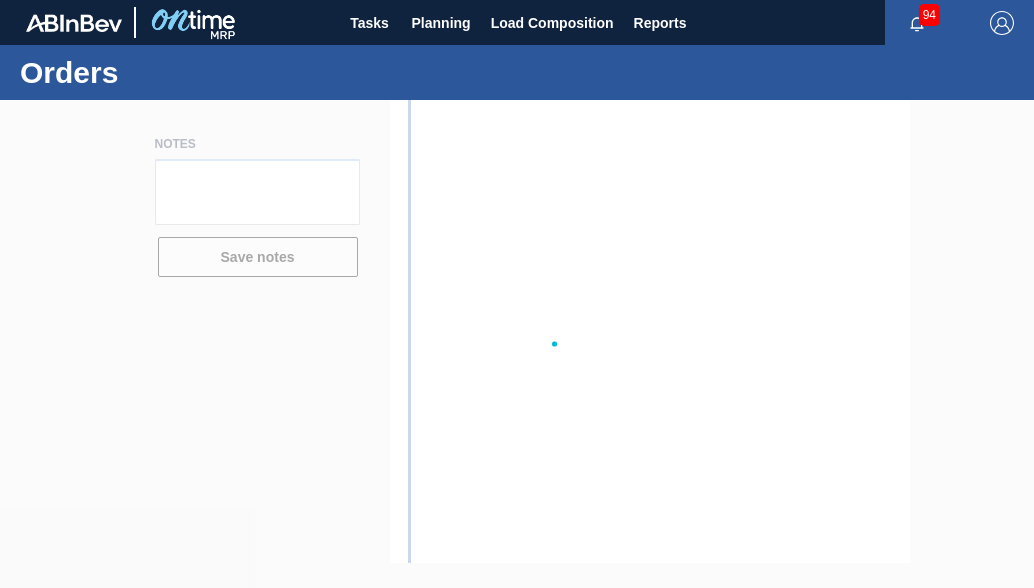 scroll, scrollTop: 0, scrollLeft: 0, axis: both 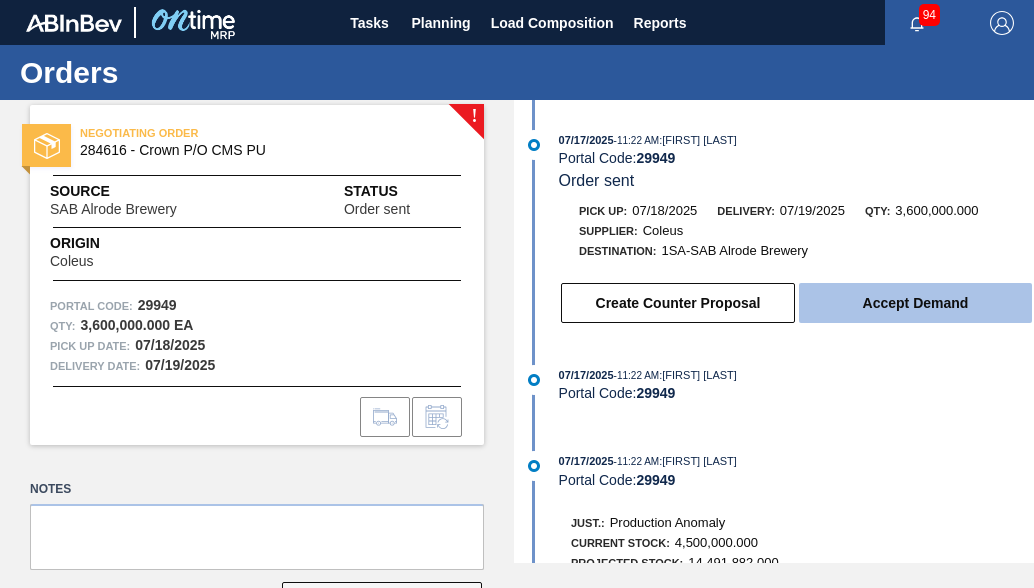 click on "Accept Demand" at bounding box center (915, 303) 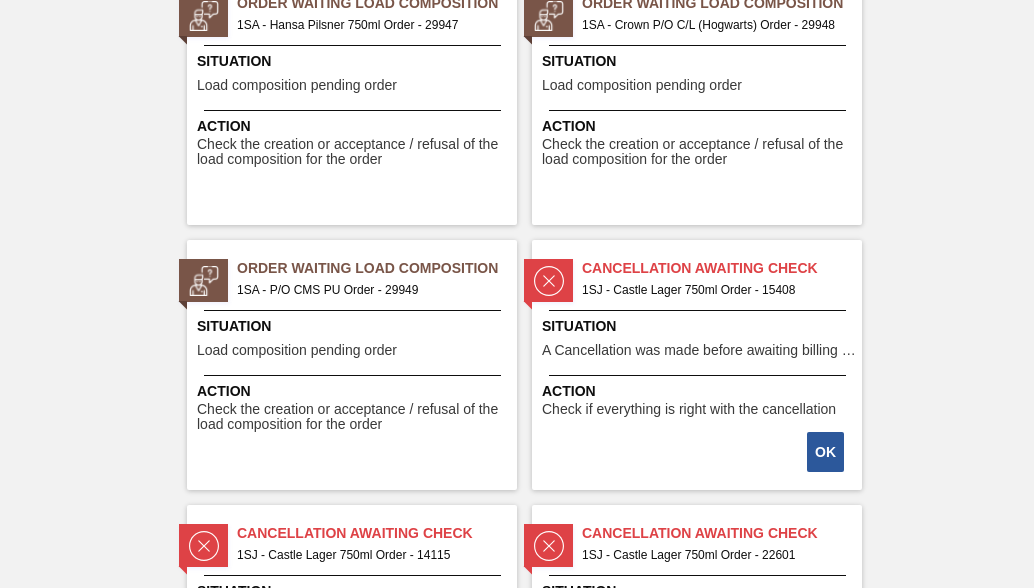 scroll, scrollTop: 3900, scrollLeft: 0, axis: vertical 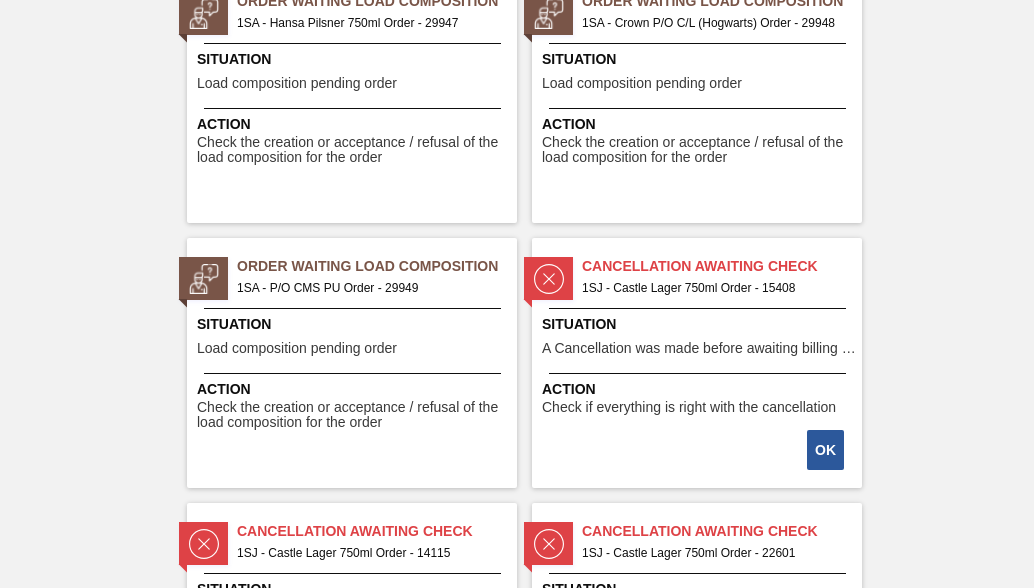click on "Order Waiting Load Composition" at bounding box center [377, 266] 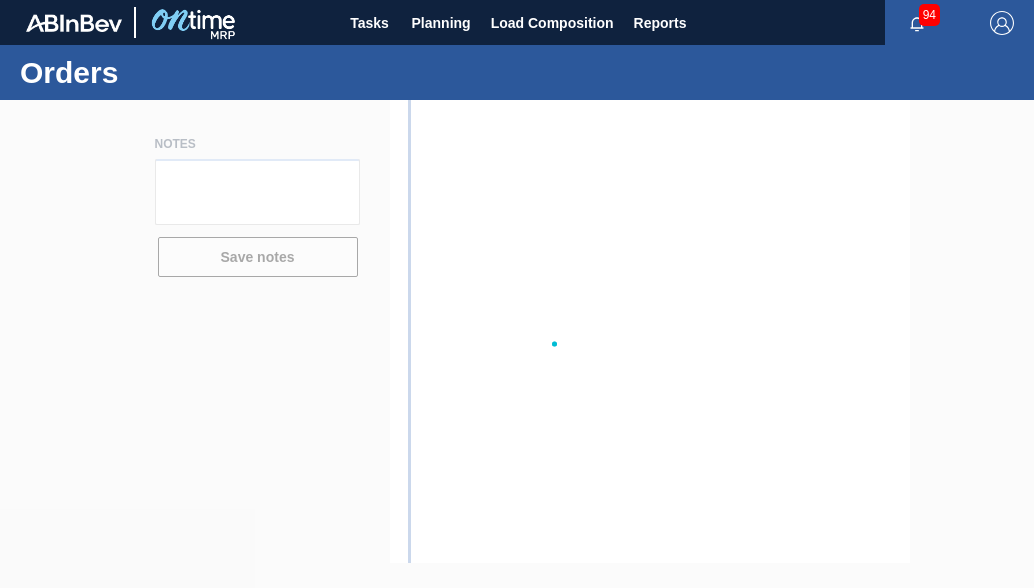 scroll, scrollTop: 0, scrollLeft: 0, axis: both 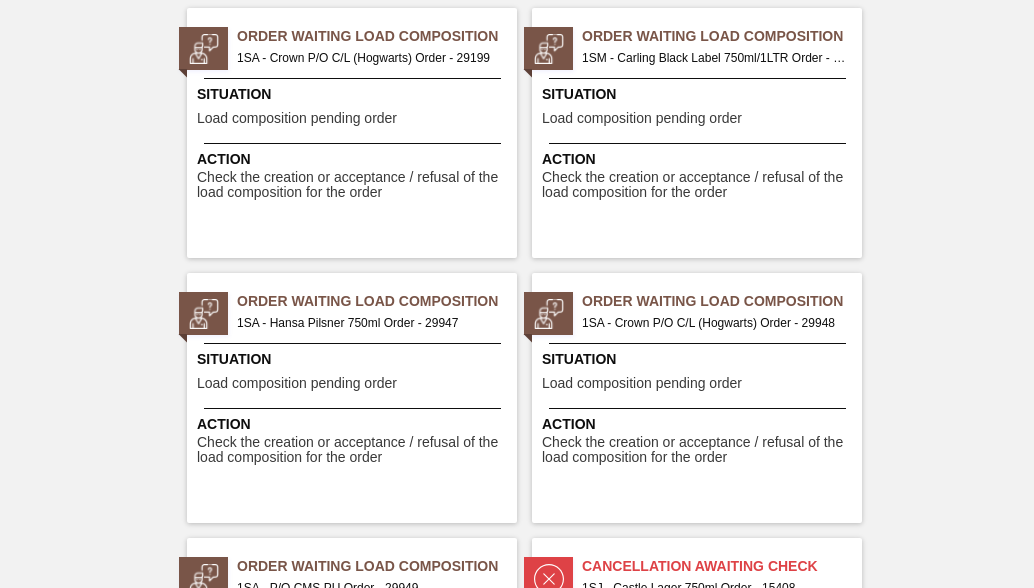 click on "1SA - Hansa Pilsner 750ml Order - 29947" at bounding box center [369, 323] 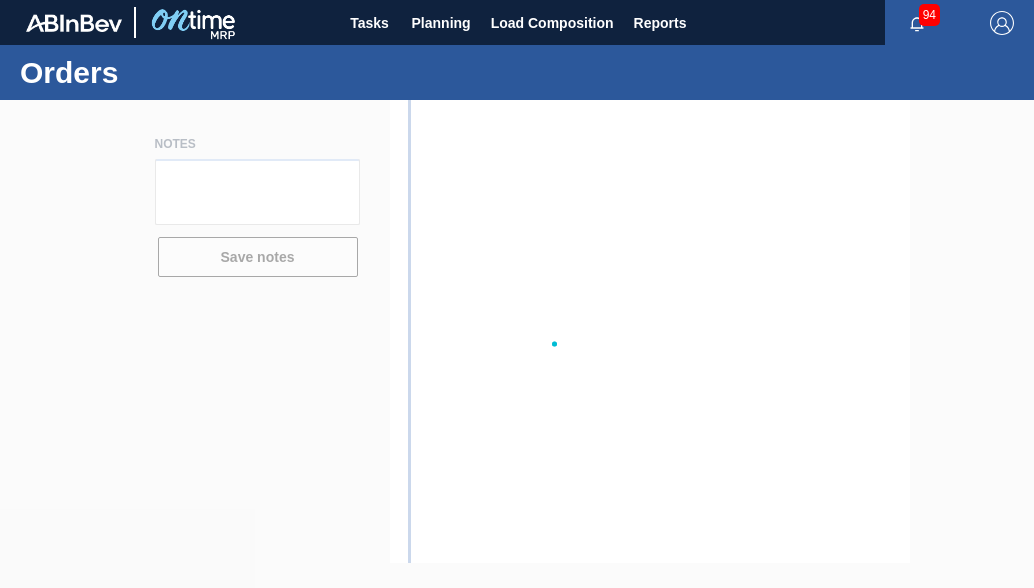 scroll, scrollTop: 0, scrollLeft: 0, axis: both 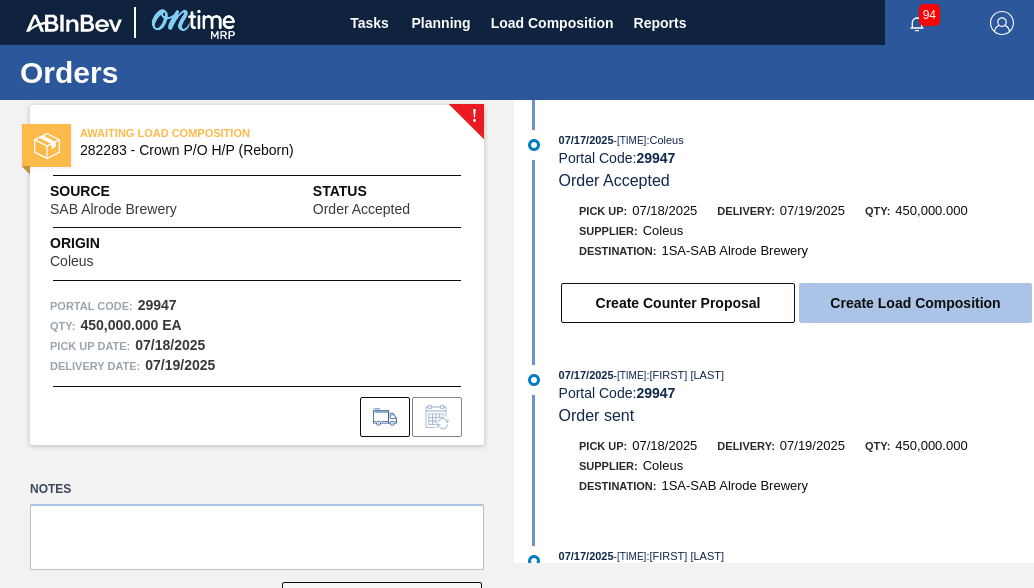 click on "Create Load Composition" at bounding box center [915, 303] 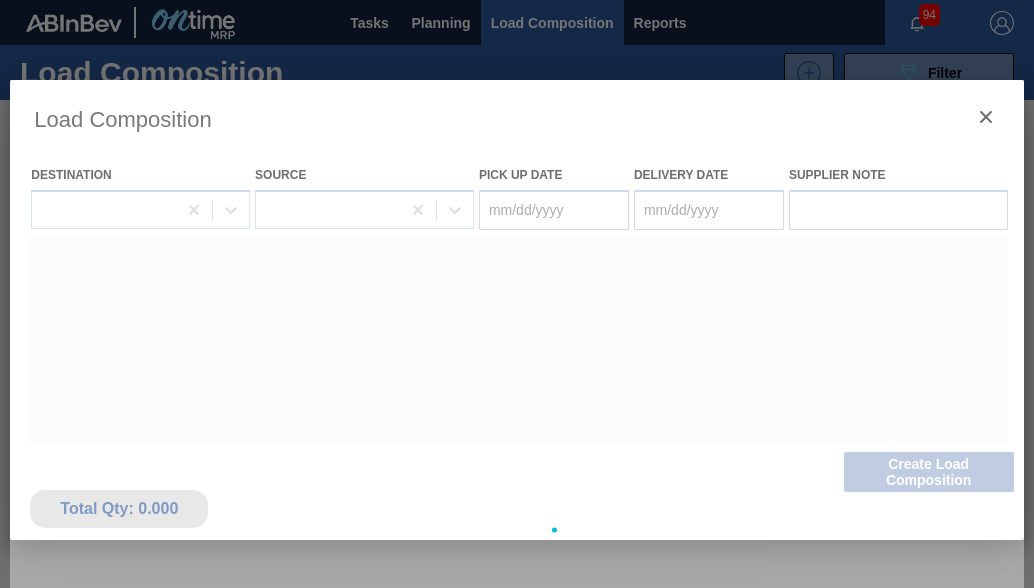 type on "07/18/2025" 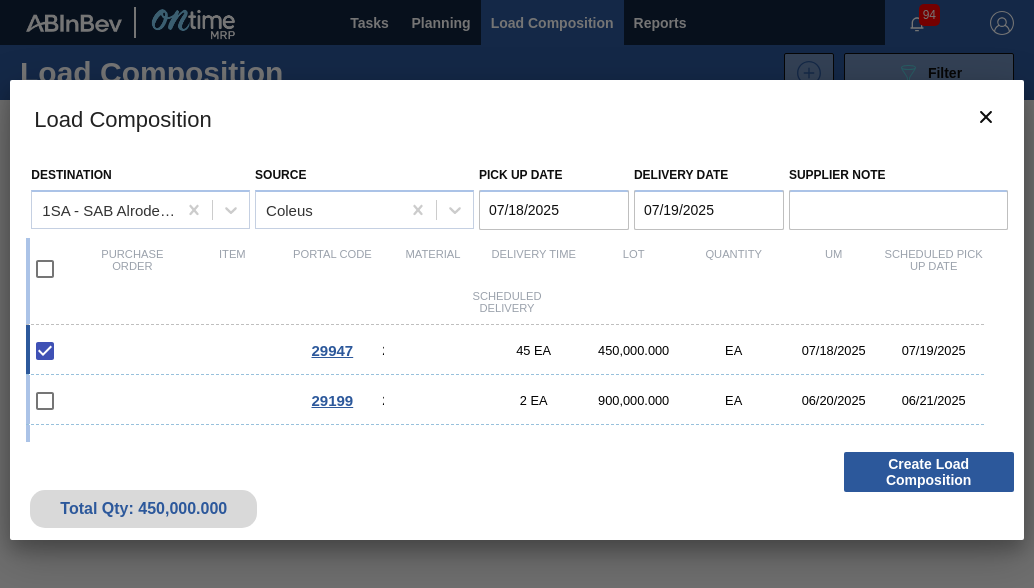 click at bounding box center [45, 351] 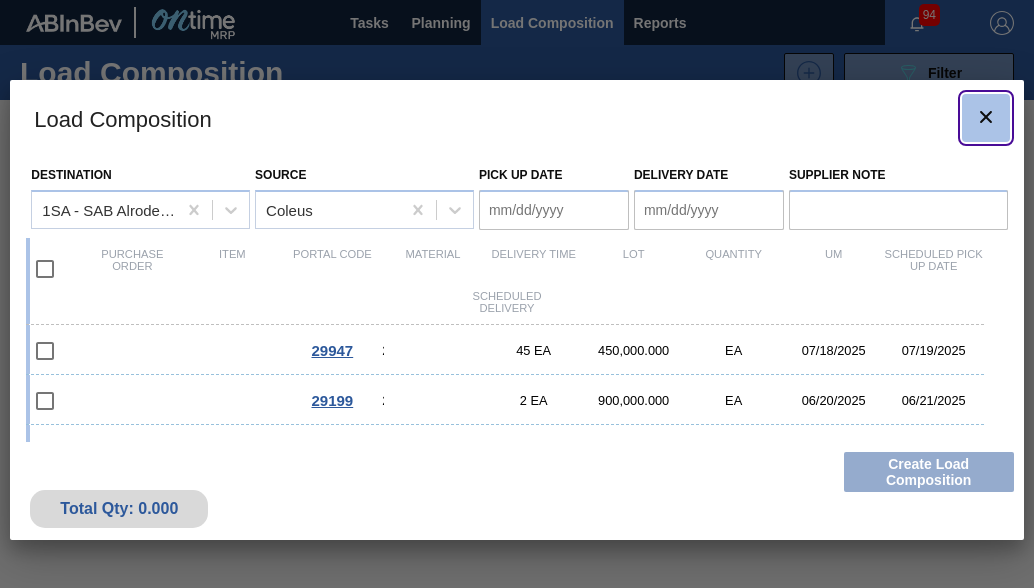 click at bounding box center [986, 118] 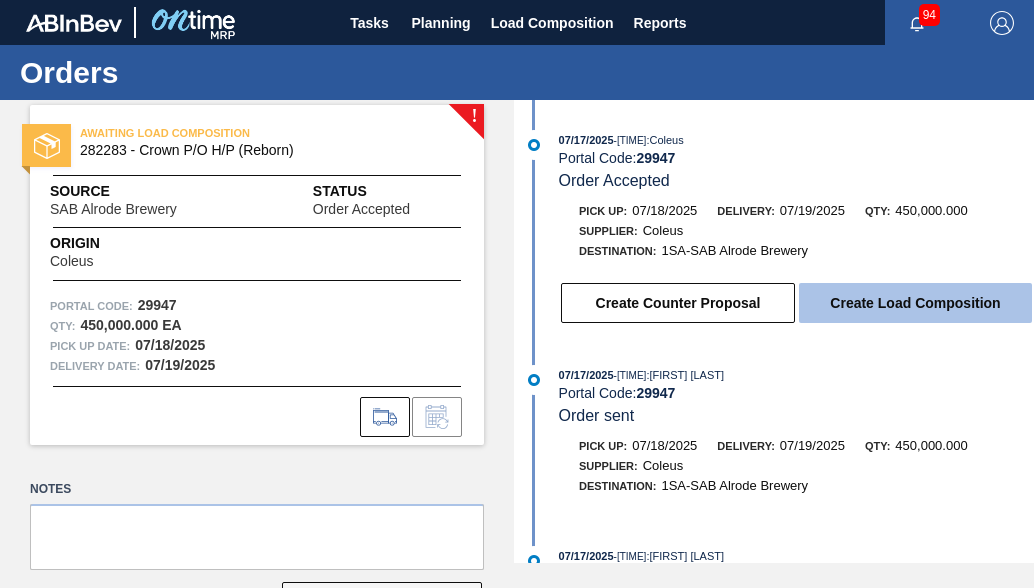 click on "Create Load Composition" at bounding box center [915, 303] 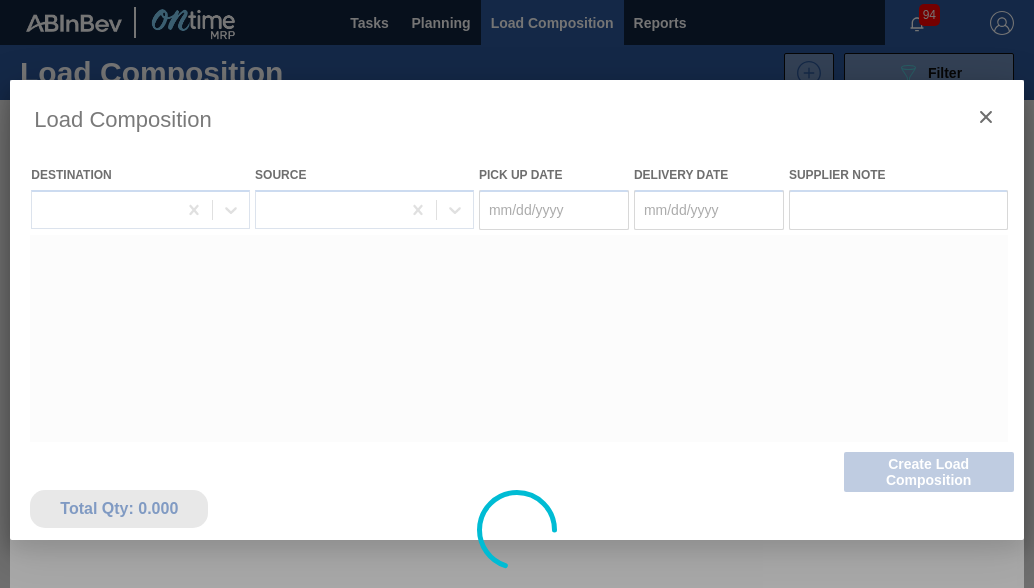 type on "07/18/2025" 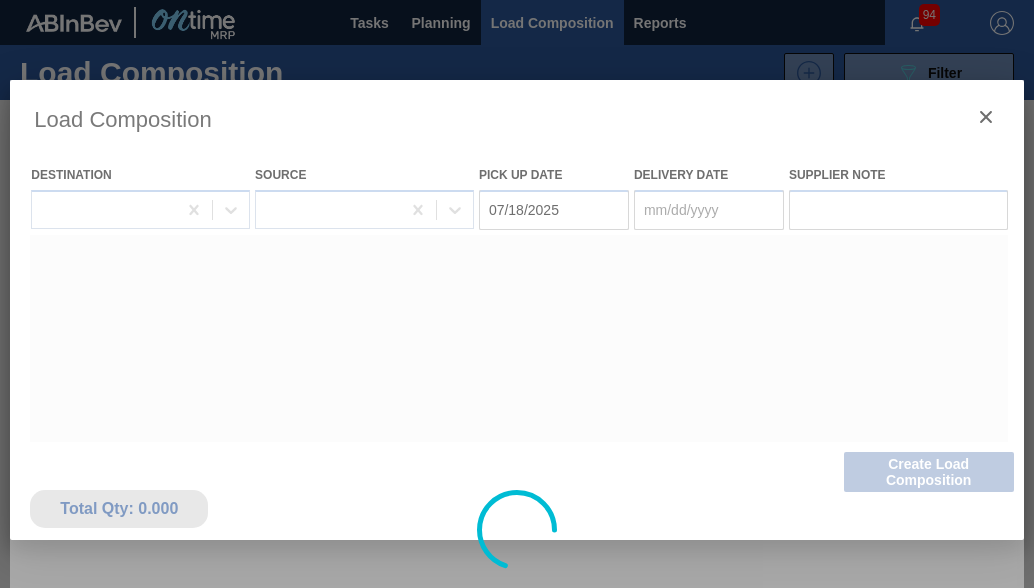 type on "07/19/2025" 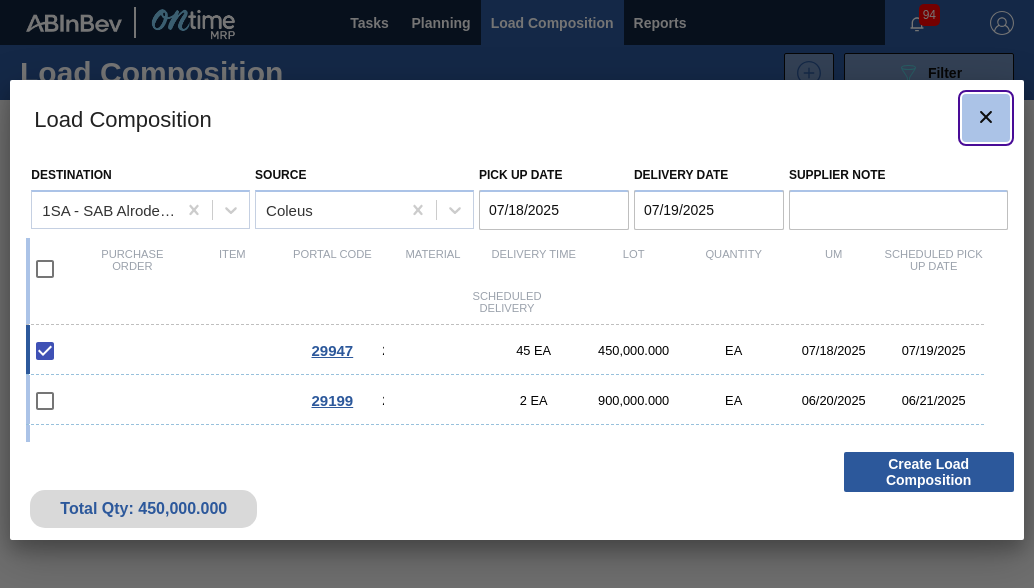 click 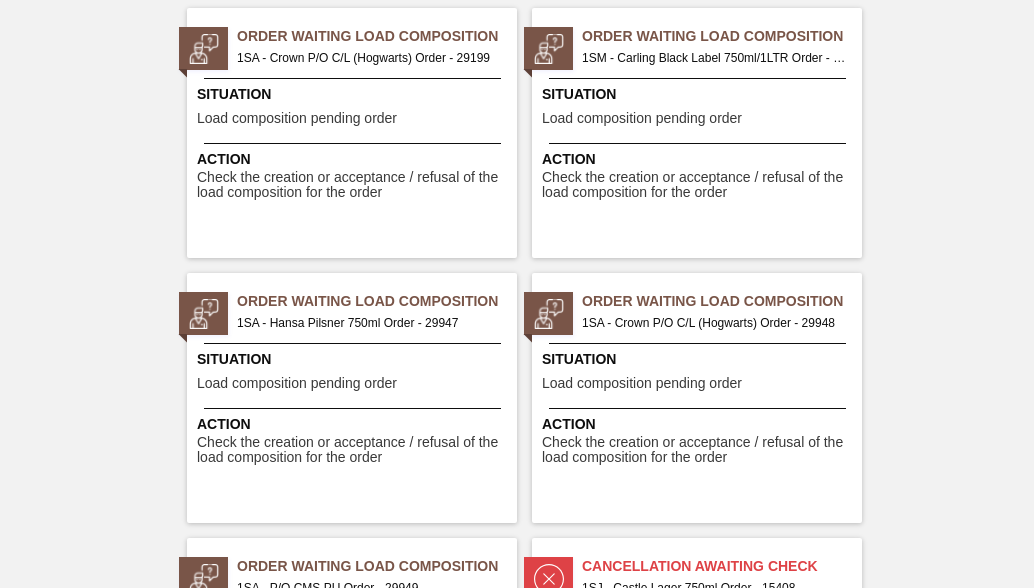 scroll, scrollTop: 3700, scrollLeft: 0, axis: vertical 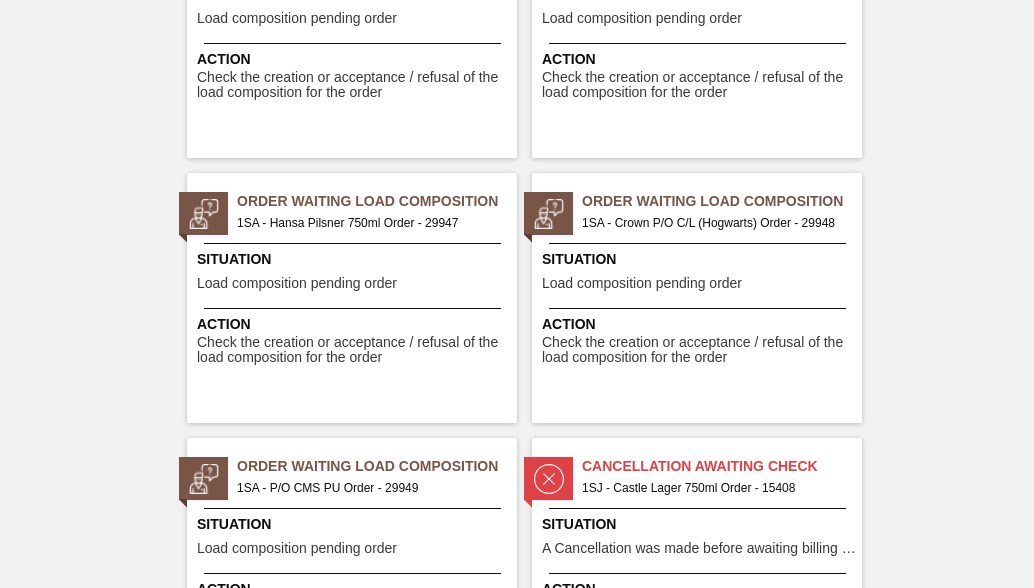 click on "1SA - P/O CMS PU Order - 29949" at bounding box center [369, 488] 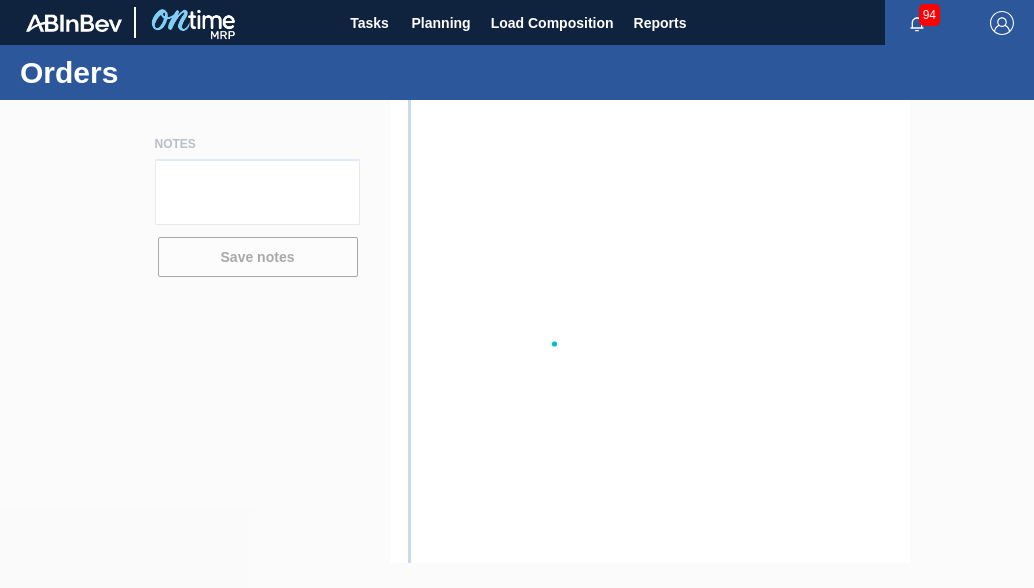 scroll, scrollTop: 0, scrollLeft: 0, axis: both 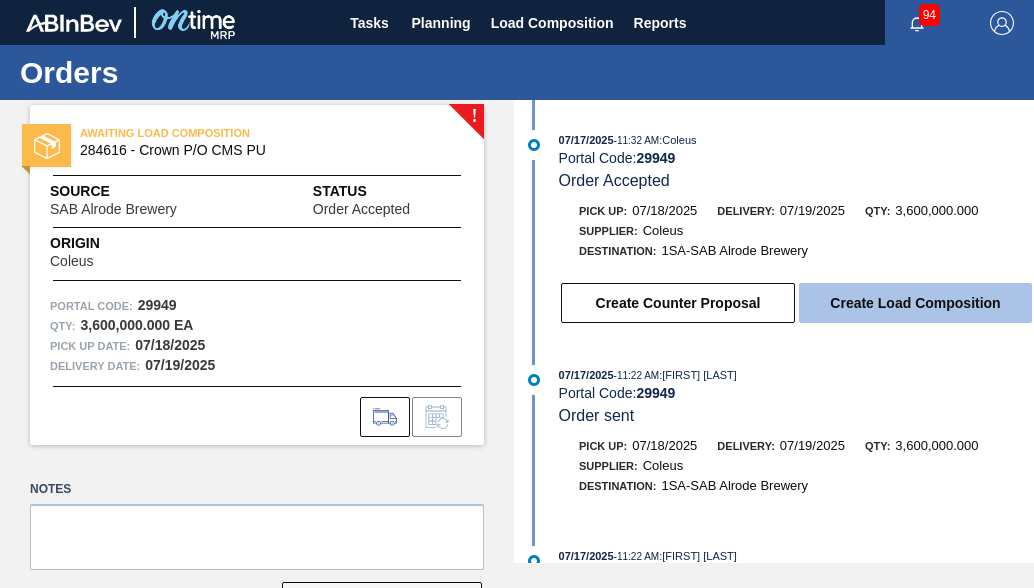 click on "Create Load Composition" at bounding box center (915, 303) 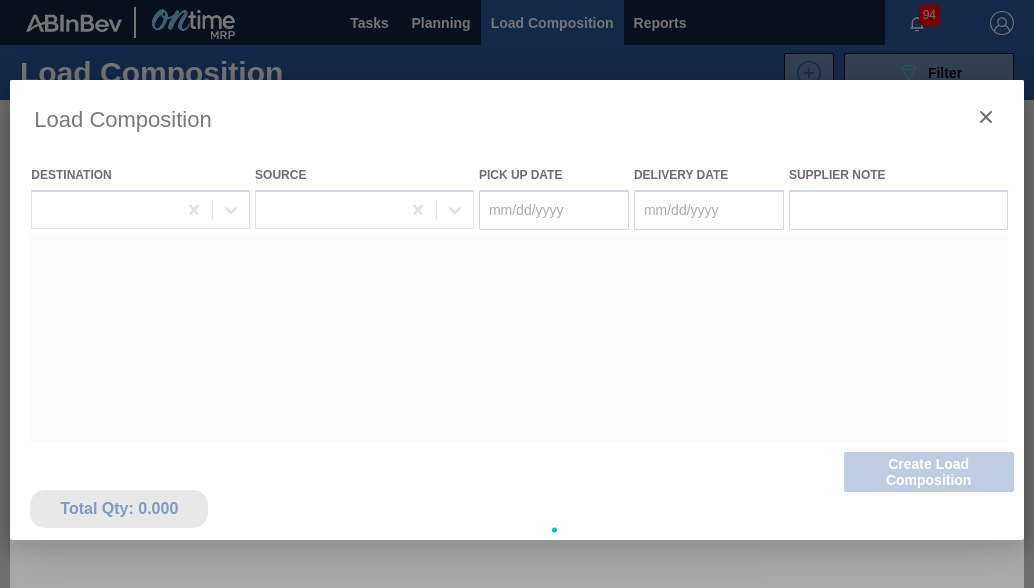 type on "07/18/2025" 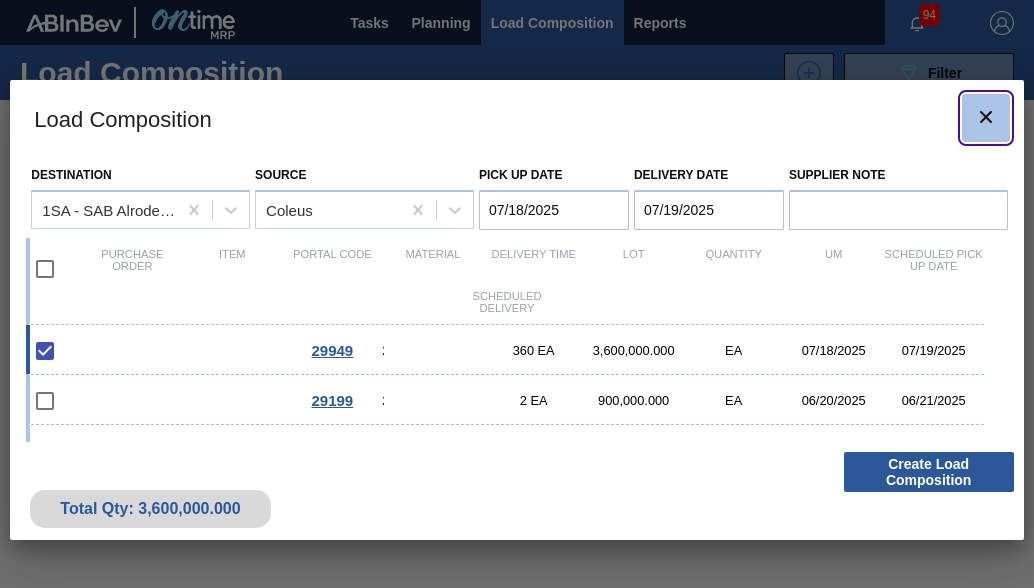 click 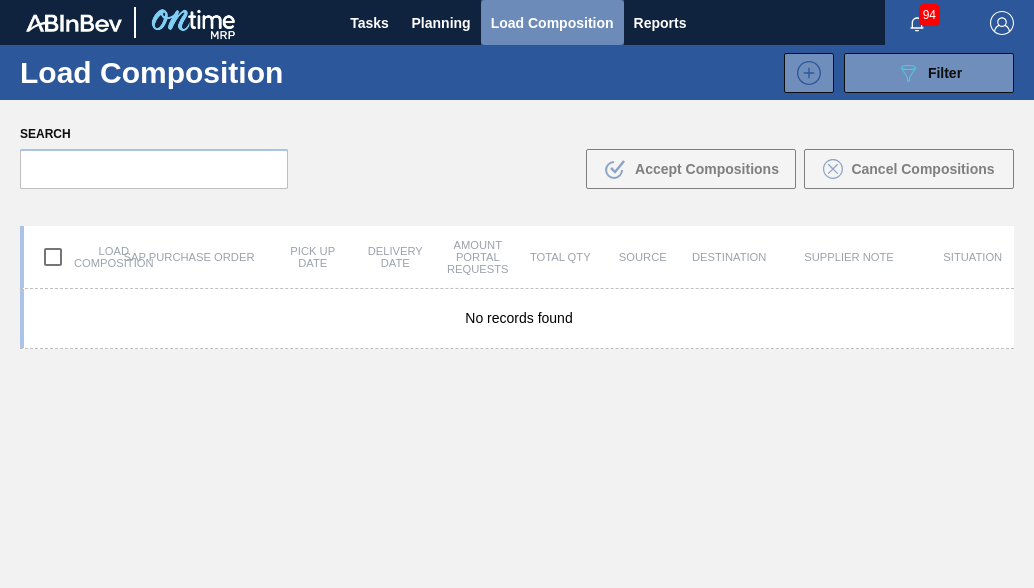 click on "Load Composition" at bounding box center (552, 23) 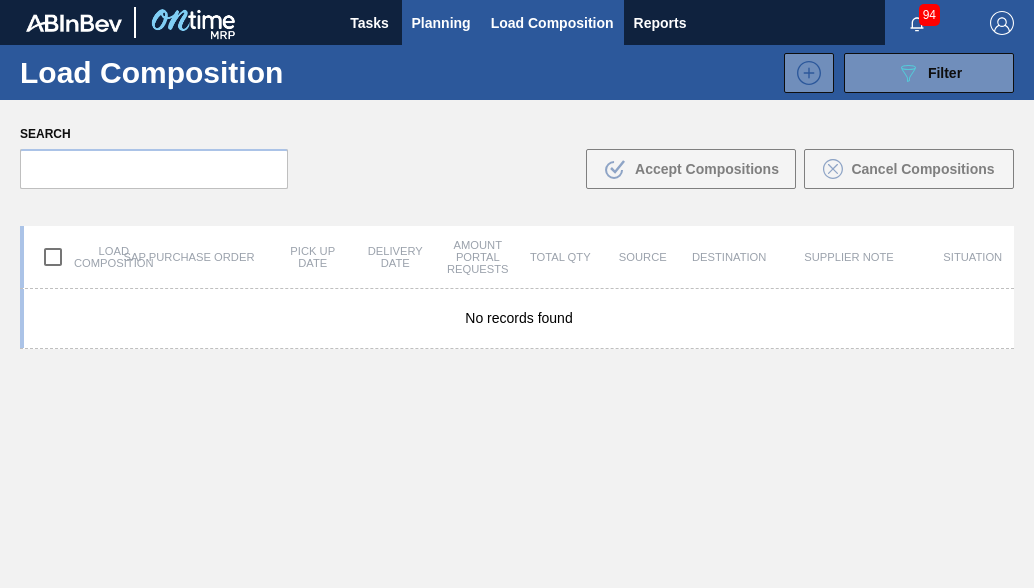 click on "Planning" at bounding box center (441, 23) 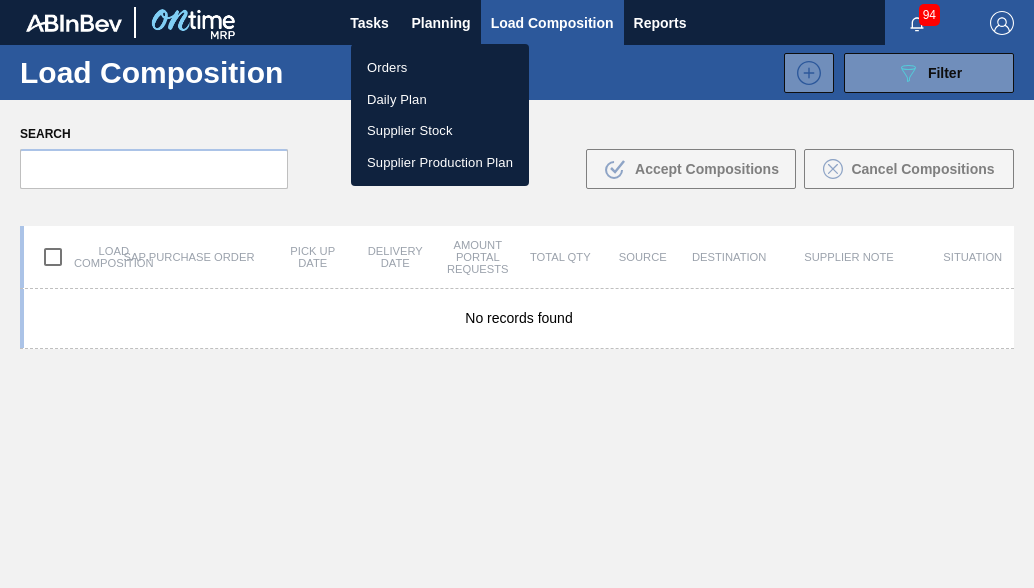 click at bounding box center (517, 294) 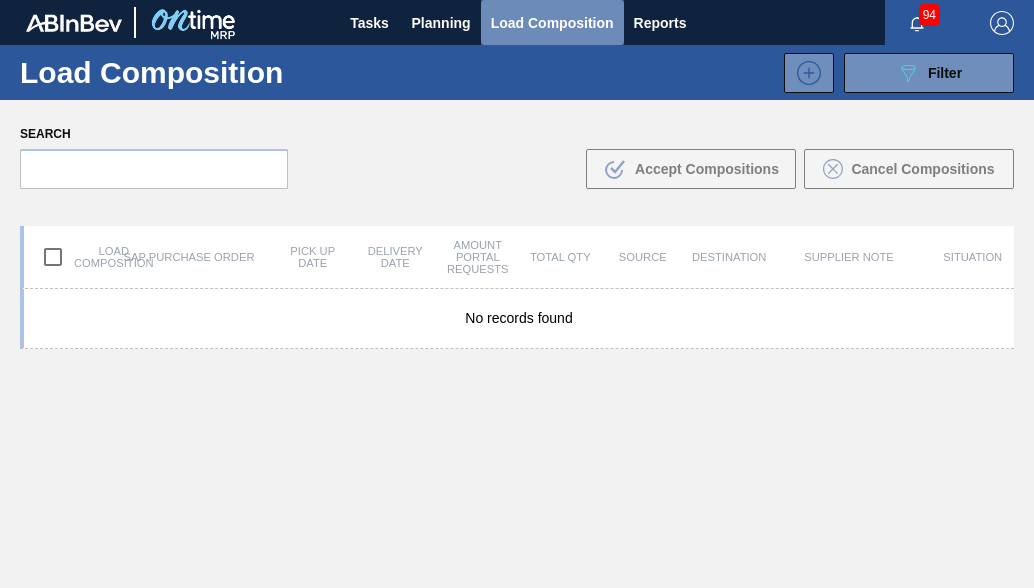 click on "Load Composition" at bounding box center (552, 23) 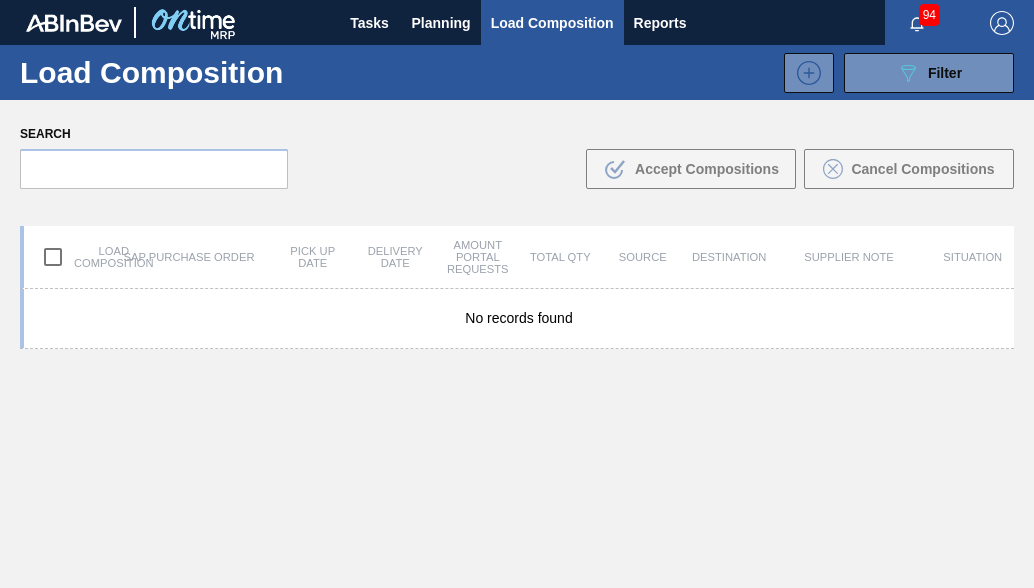 drag, startPoint x: 584, startPoint y: 23, endPoint x: 479, endPoint y: 118, distance: 141.59802 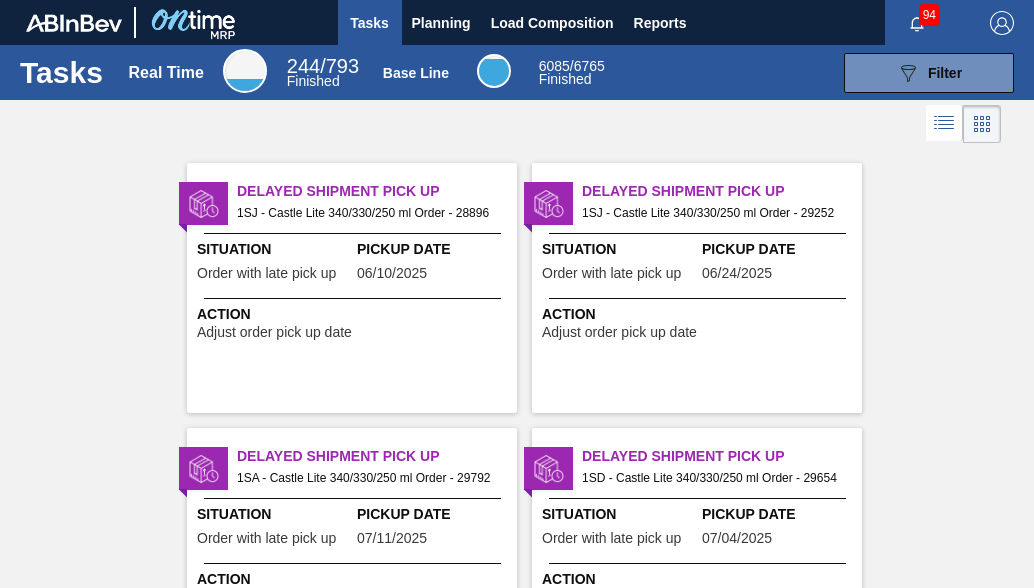 scroll, scrollTop: 0, scrollLeft: 0, axis: both 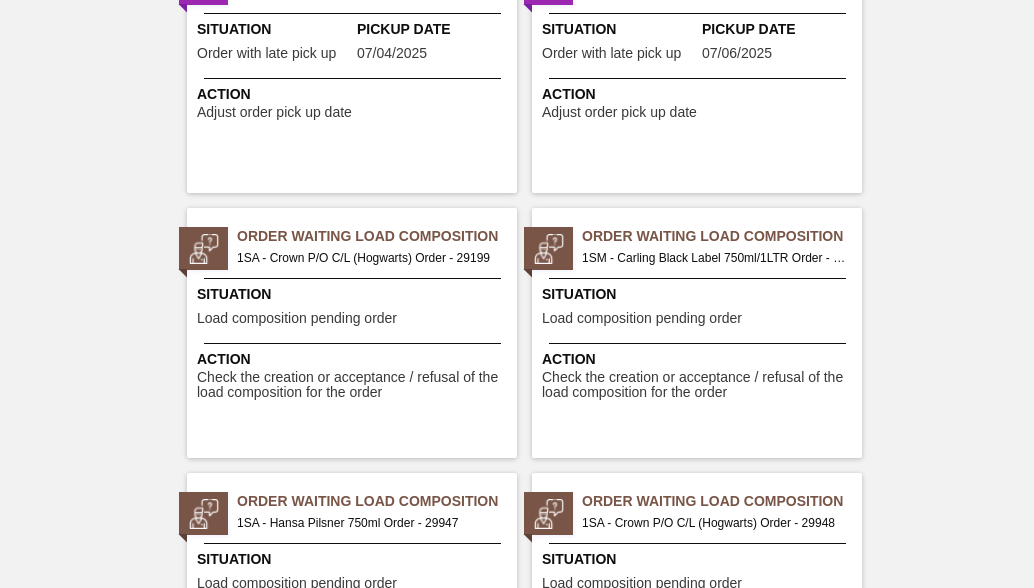 click on "1SA - Crown P/O C/L (Hogwarts) Order - 29199" at bounding box center (369, 258) 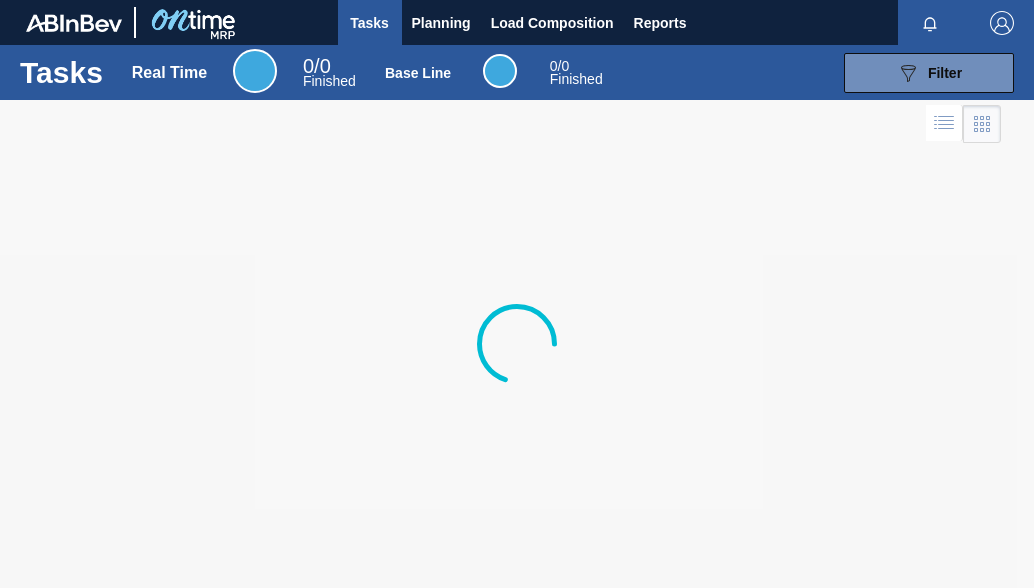 scroll, scrollTop: 0, scrollLeft: 0, axis: both 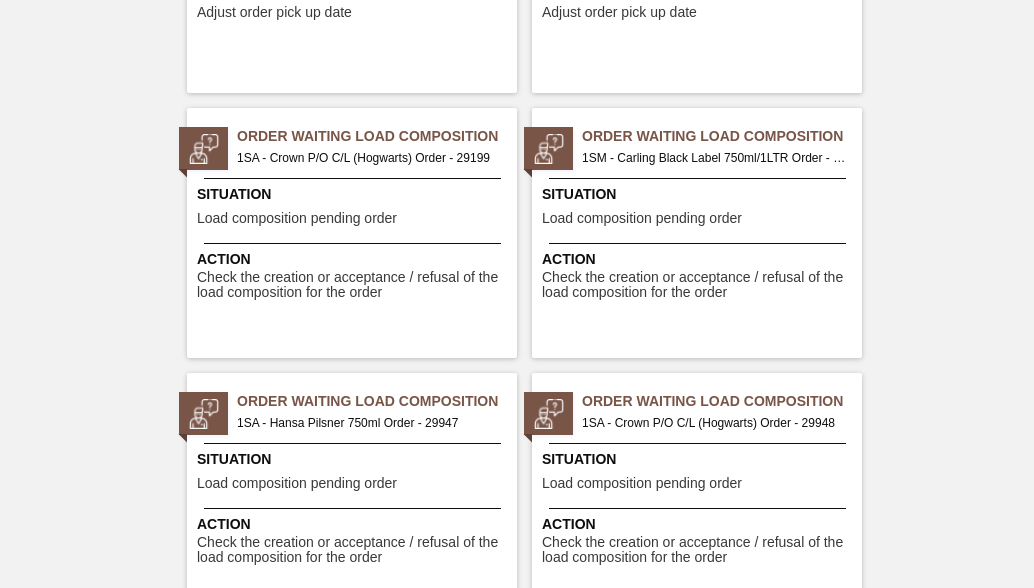 click on "1SA - Hansa Pilsner 750ml Order - 29947" at bounding box center (369, 423) 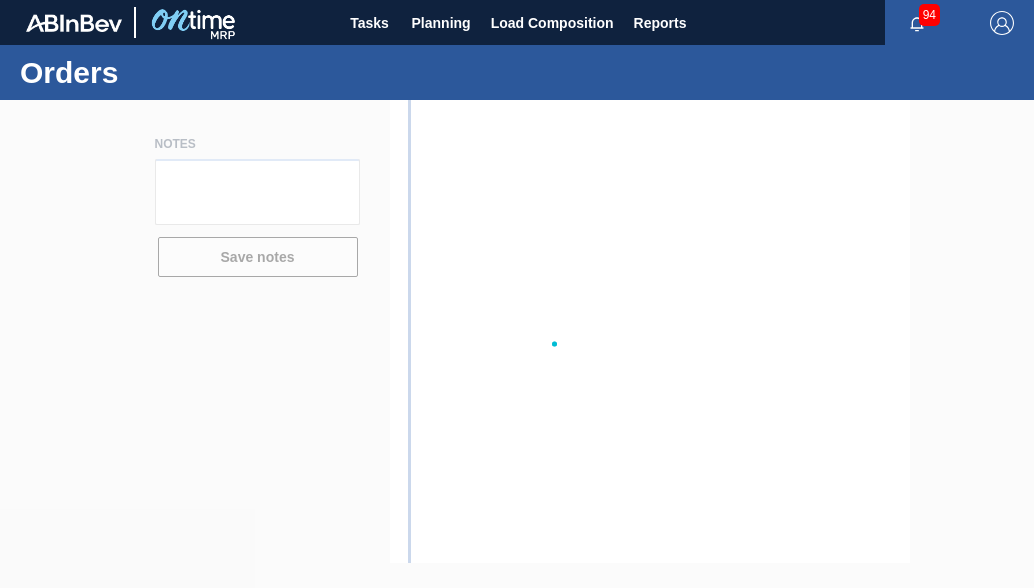 scroll, scrollTop: 0, scrollLeft: 0, axis: both 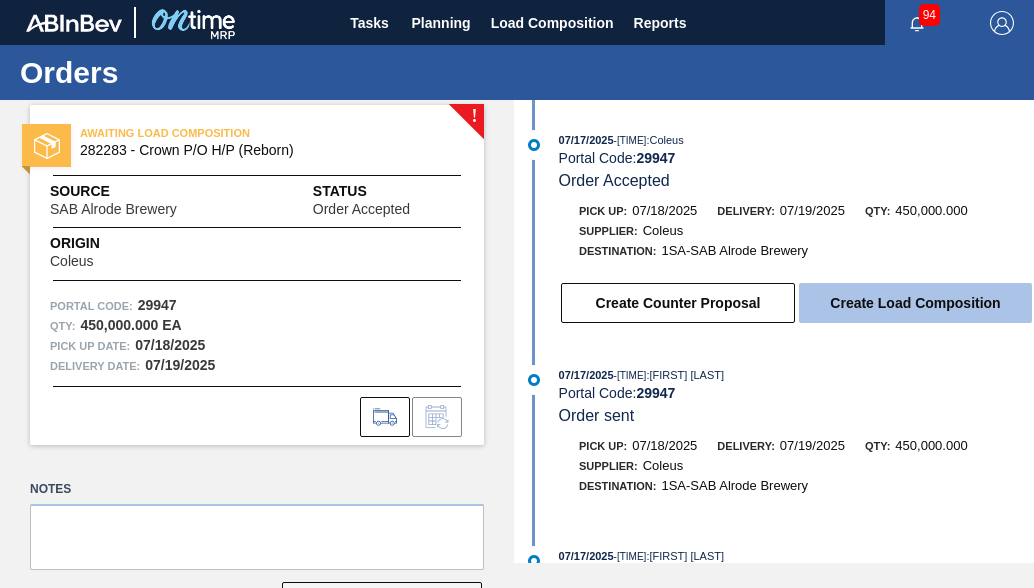 click on "Create Load Composition" at bounding box center (915, 303) 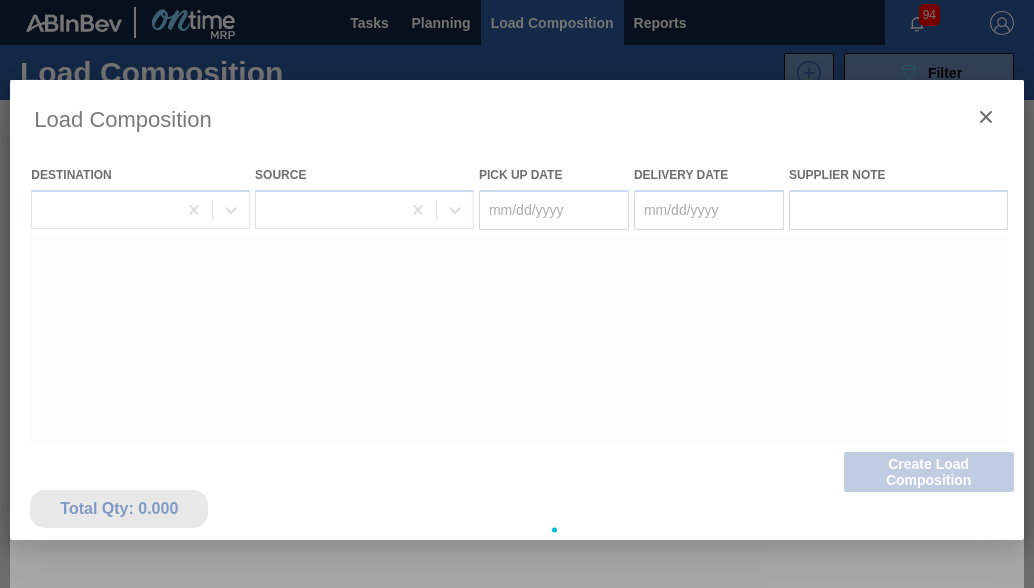 type on "07/18/2025" 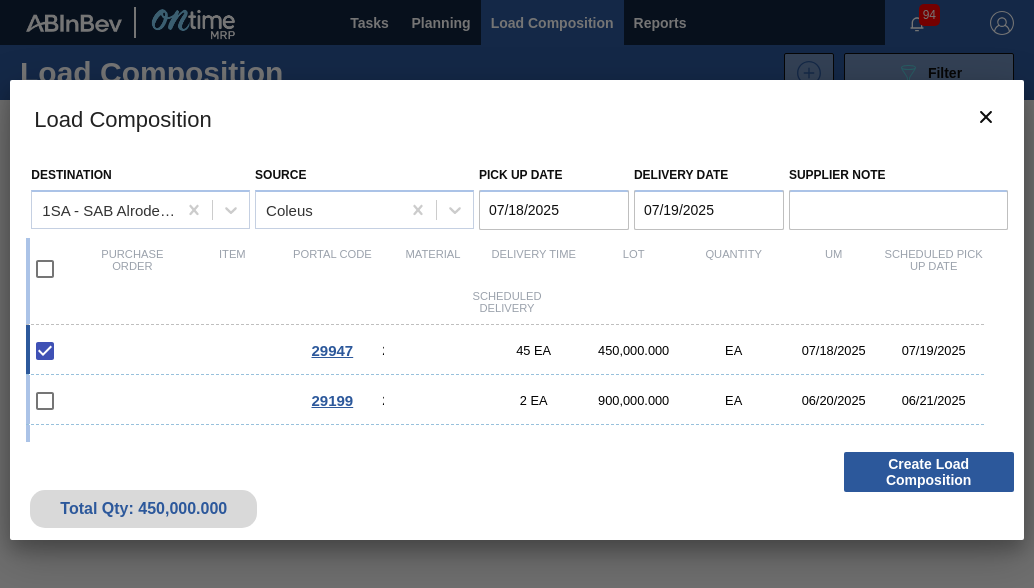 click at bounding box center [45, 351] 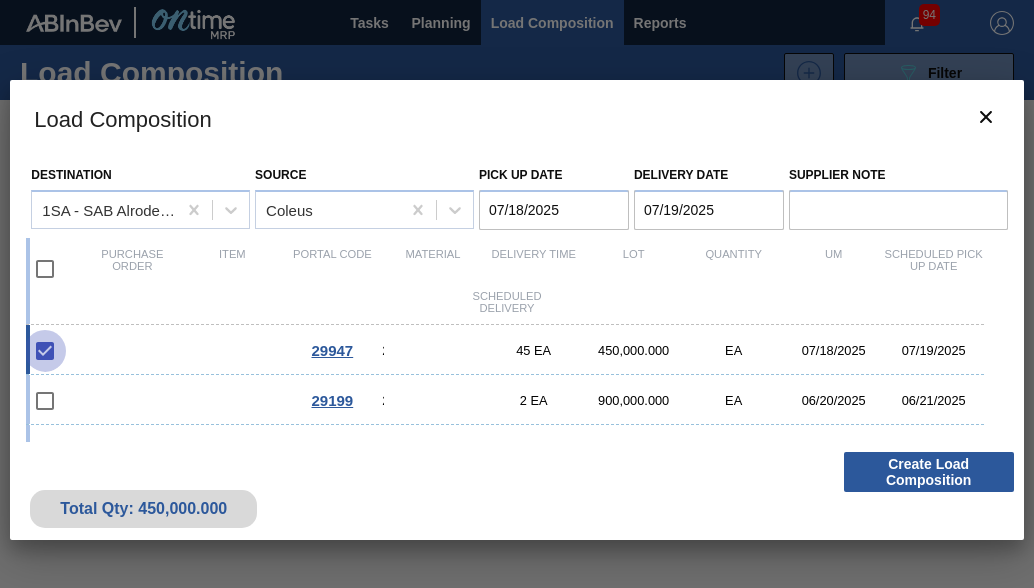 click at bounding box center (45, 351) 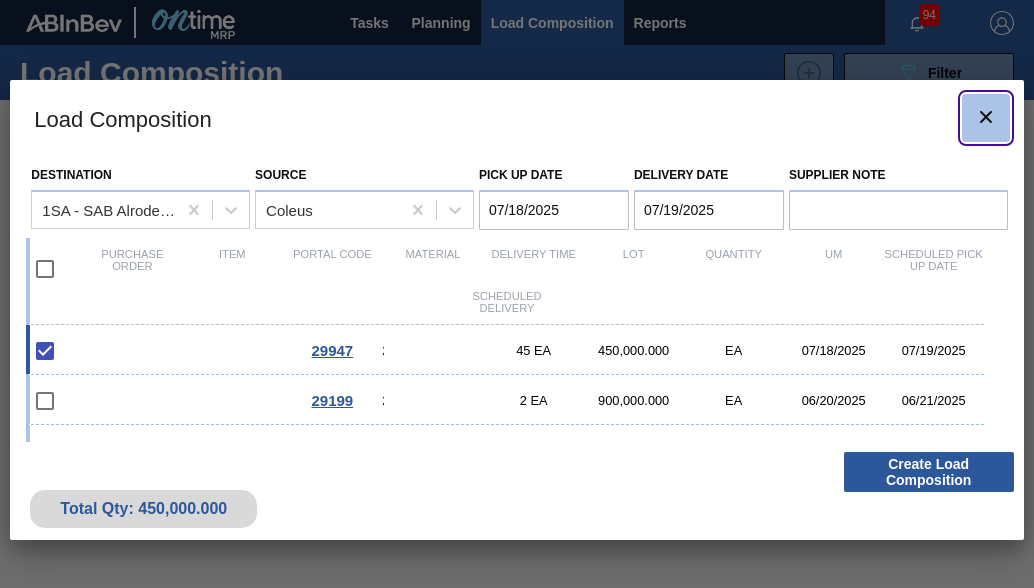 click 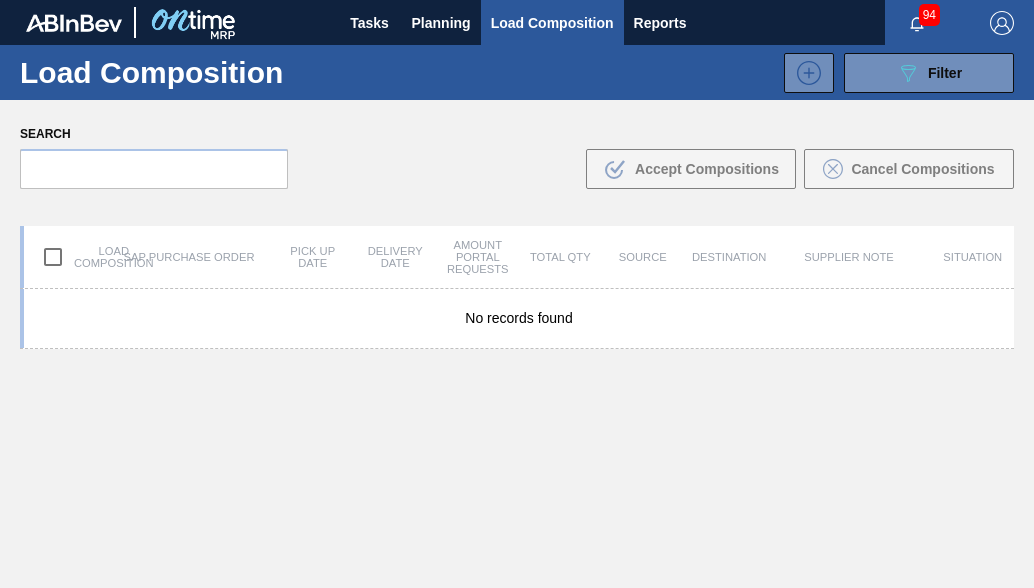click on "No records found" at bounding box center [517, 485] 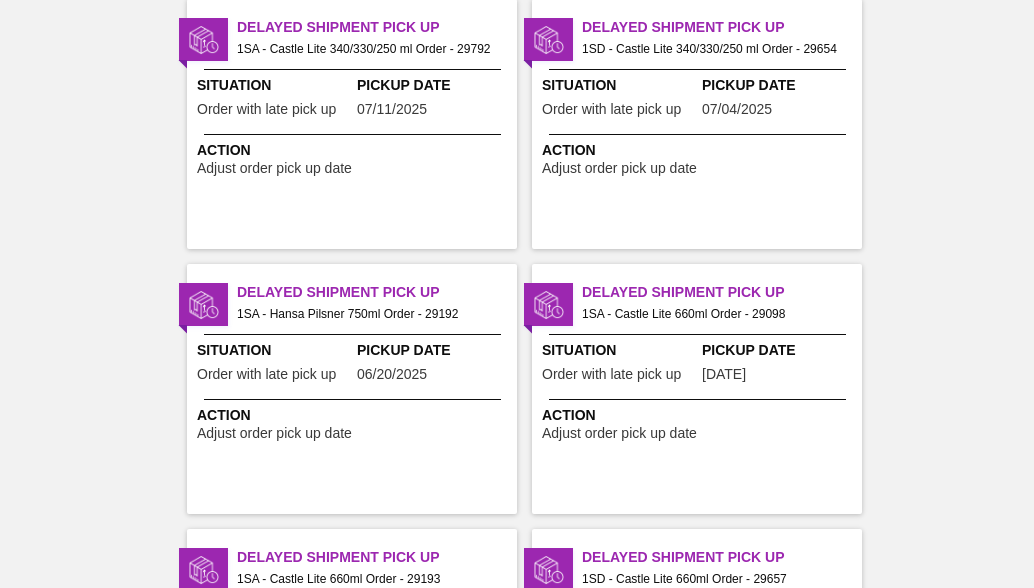 scroll, scrollTop: 0, scrollLeft: 0, axis: both 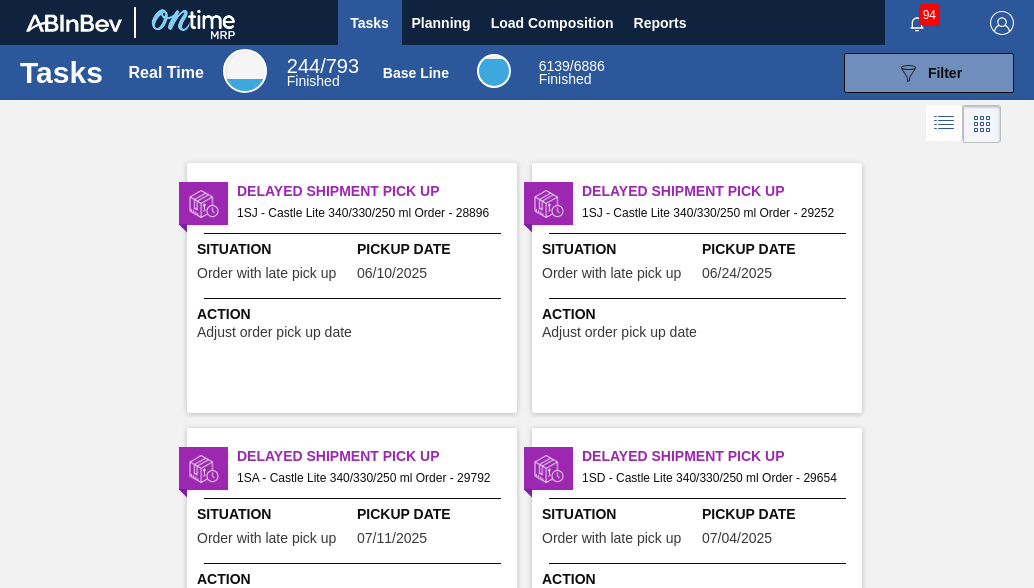 click on "Tasks" at bounding box center (370, 23) 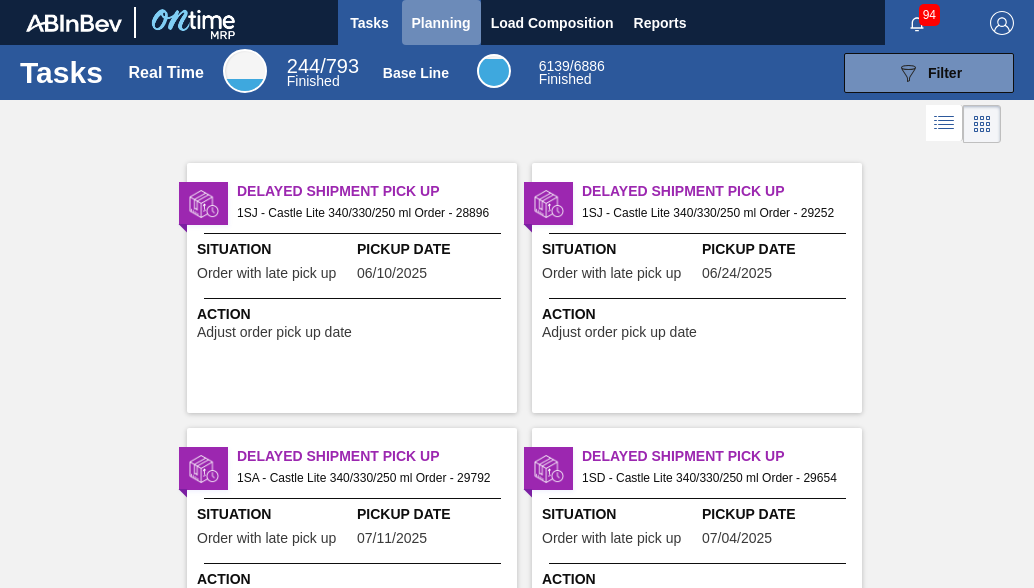 click on "Planning" at bounding box center (441, 23) 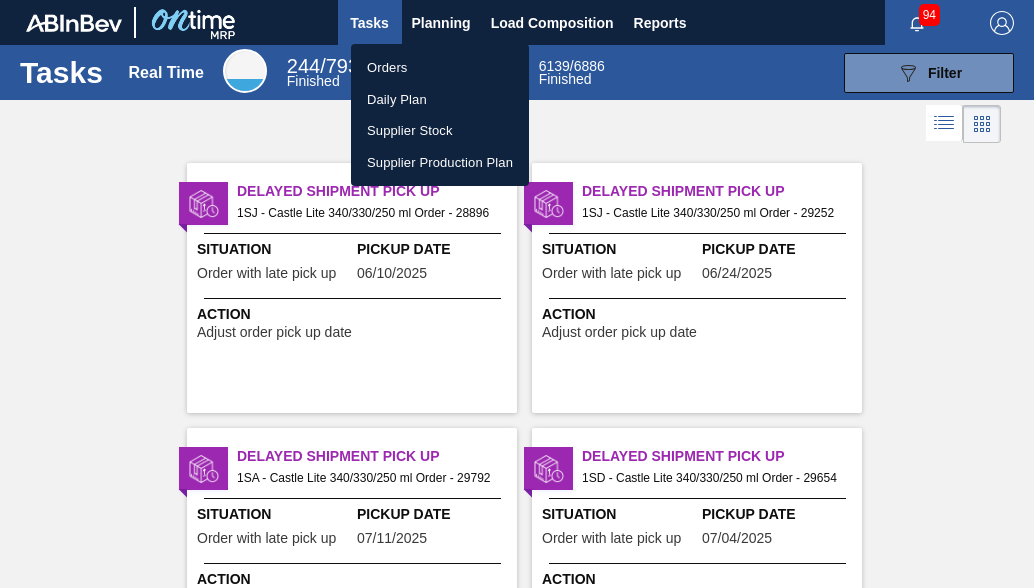 click on "Orders" at bounding box center [440, 68] 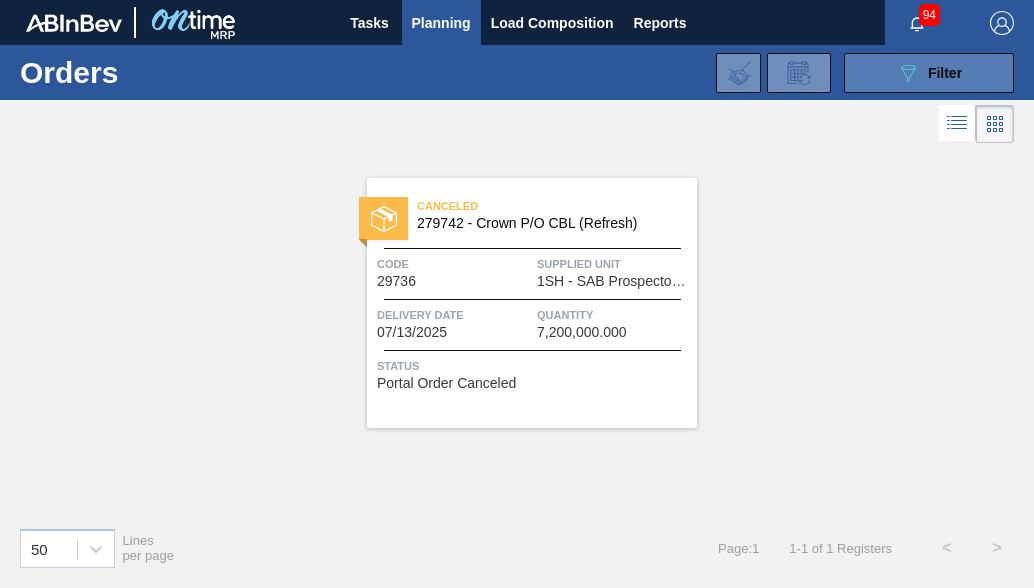 click on "089F7B8B-B2A5-4AFE-B5C0-19BA573D28AC Filter" at bounding box center (929, 73) 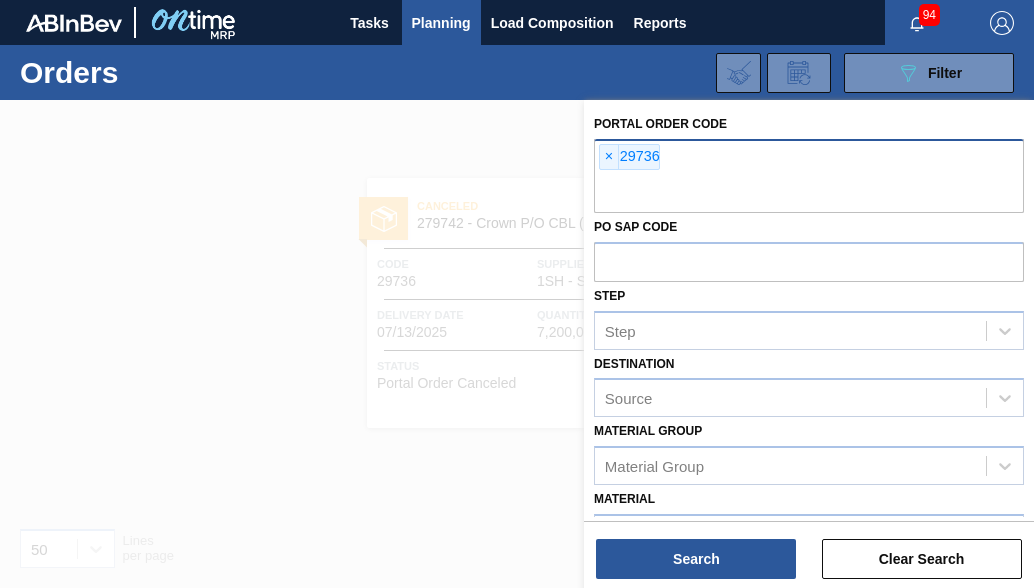 click on "×  29736" at bounding box center (809, 176) 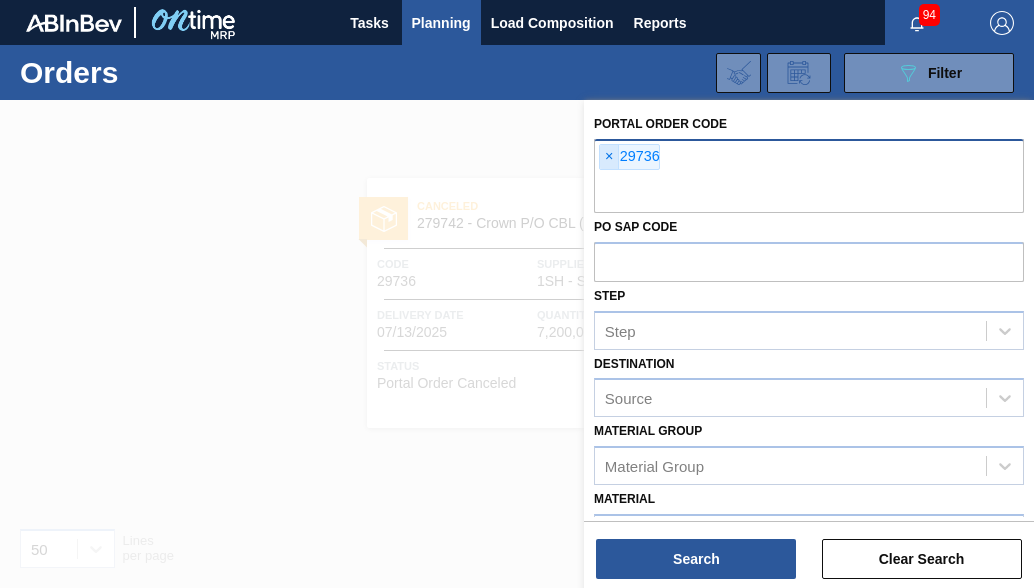click on "×" at bounding box center (609, 157) 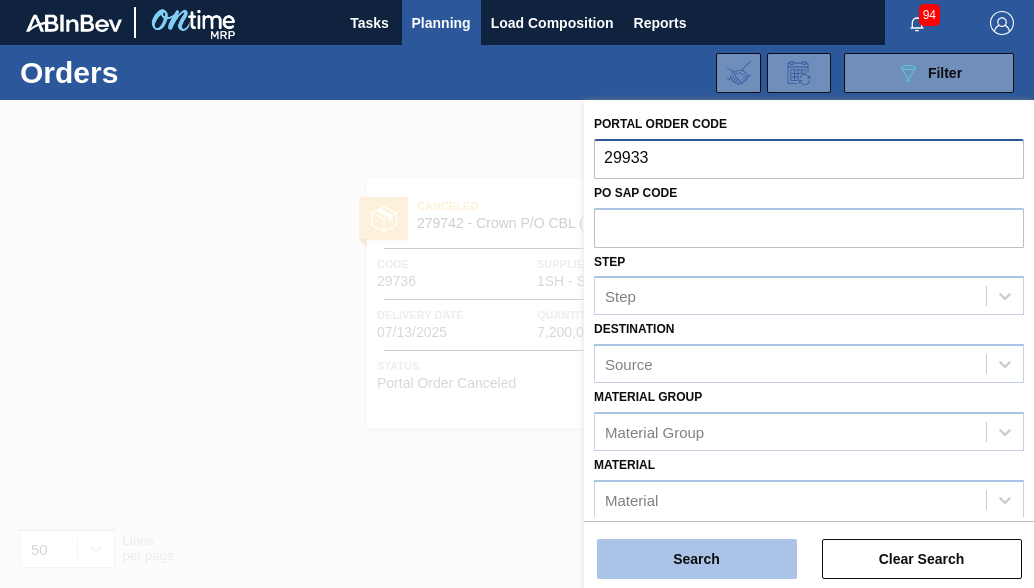 type on "29933" 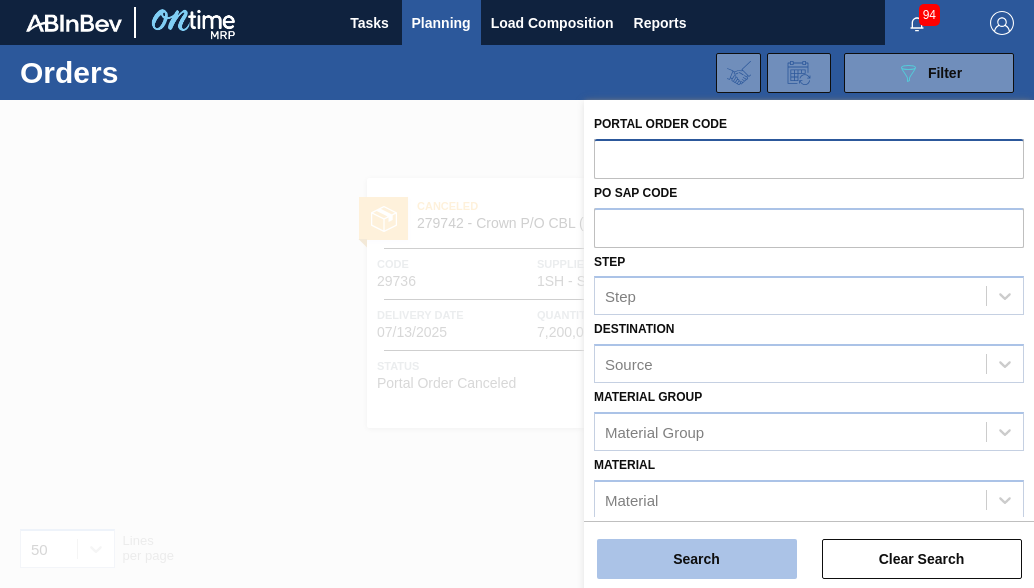 click on "Search" at bounding box center (697, 559) 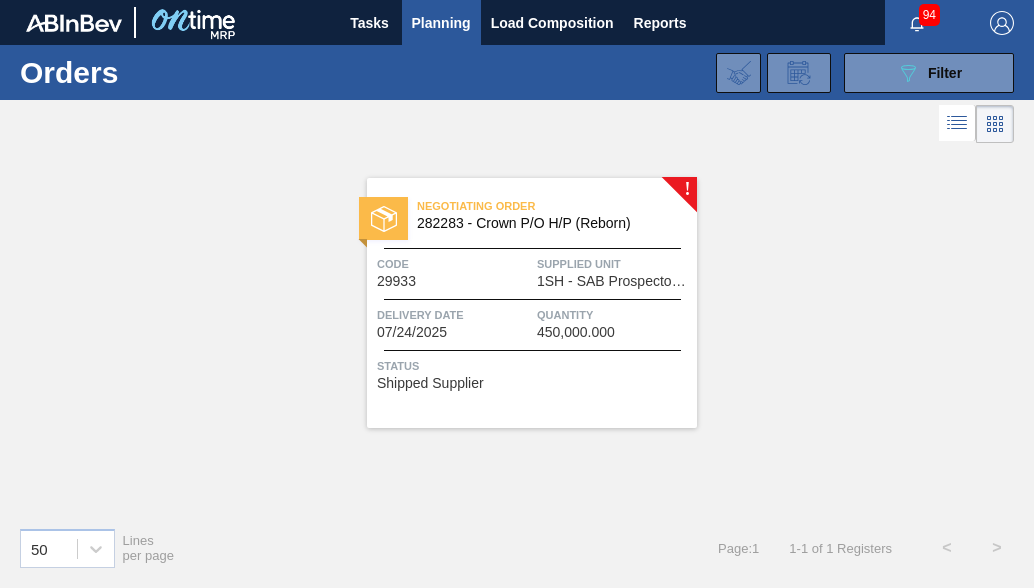 click on "Code 29933" at bounding box center (454, 271) 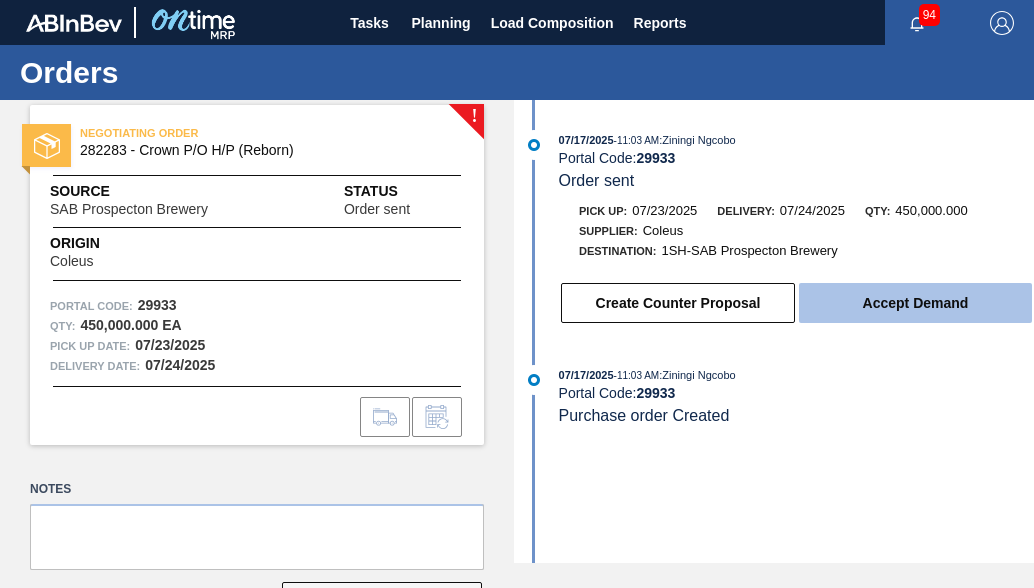 click on "Accept Demand" at bounding box center (915, 303) 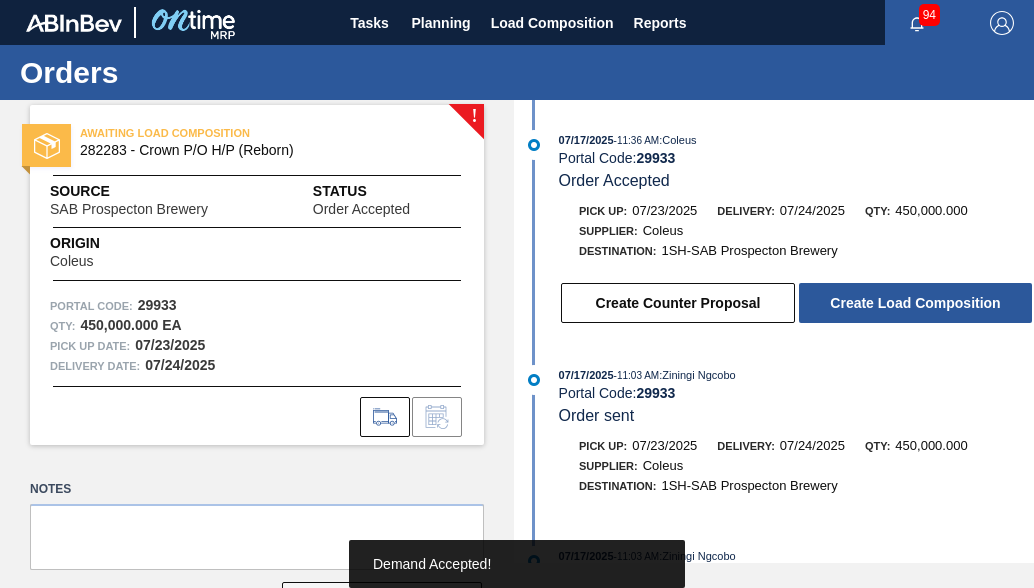 click on "Create Load Composition" at bounding box center [915, 303] 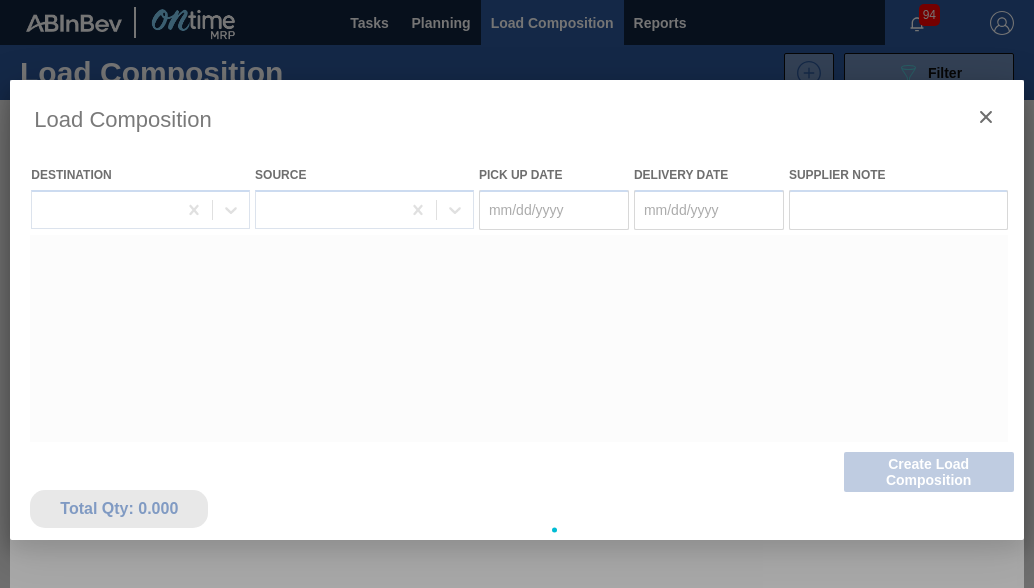 type on "07/23/2025" 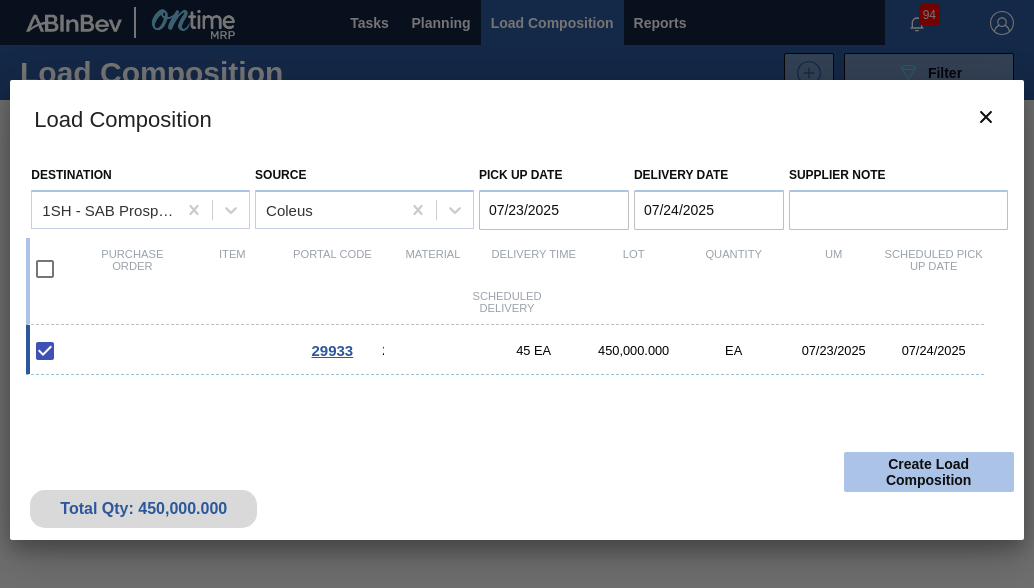 click on "Create Load Composition" at bounding box center (929, 472) 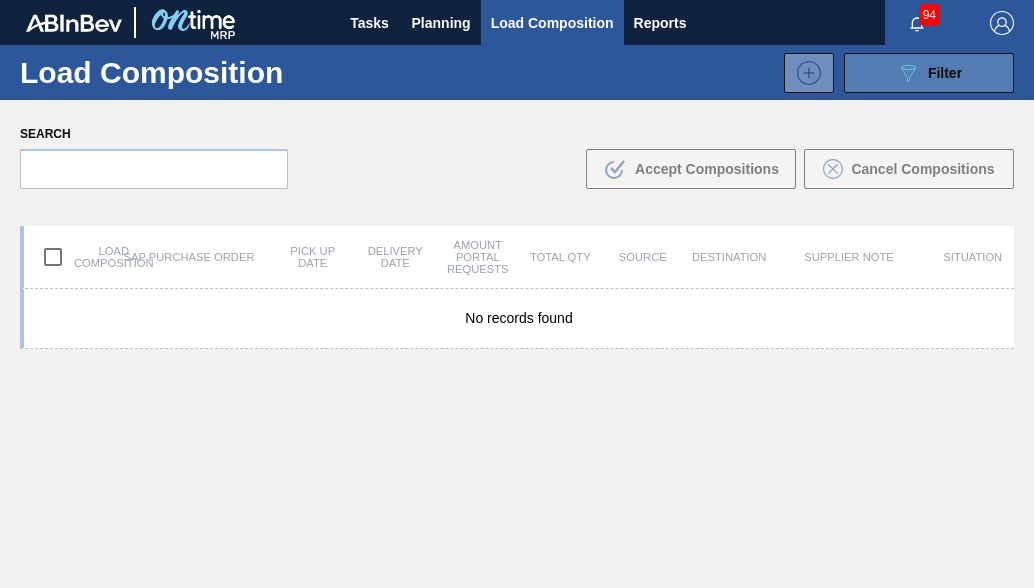 click on "089F7B8B-B2A5-4AFE-B5C0-19BA573D28AC" 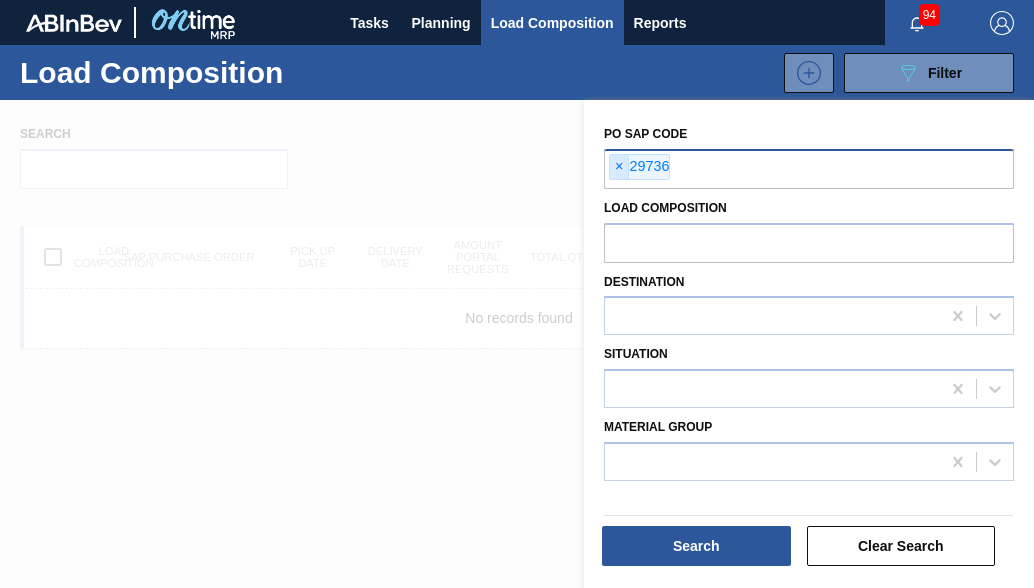 click on "×" at bounding box center [619, 167] 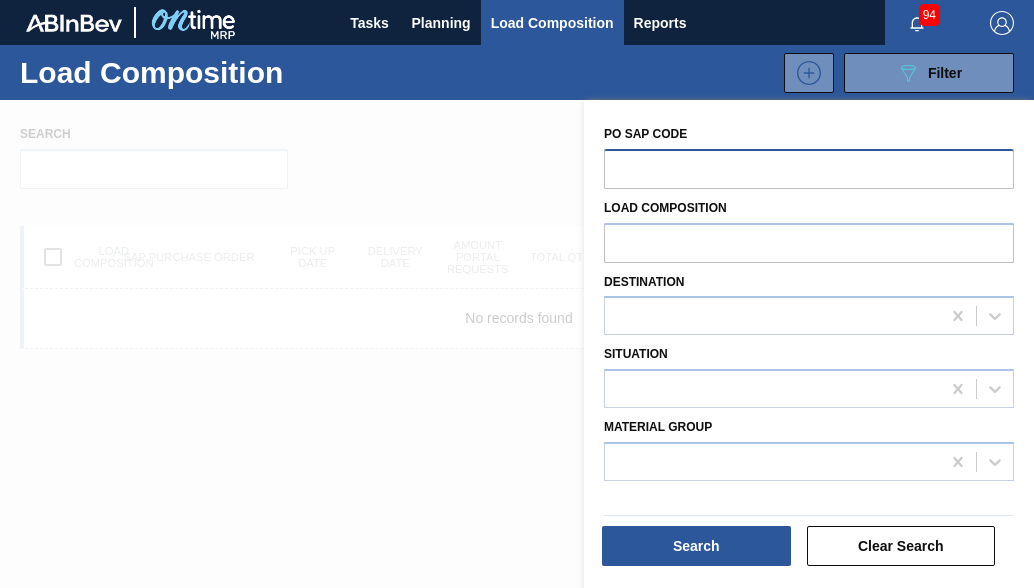 drag, startPoint x: 612, startPoint y: 163, endPoint x: 642, endPoint y: 163, distance: 30 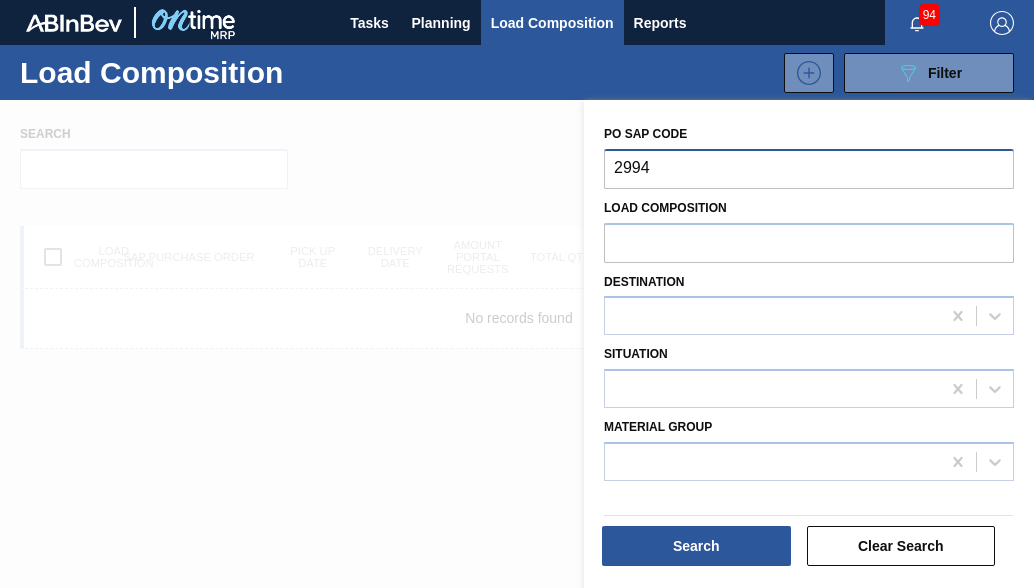 type on "29947" 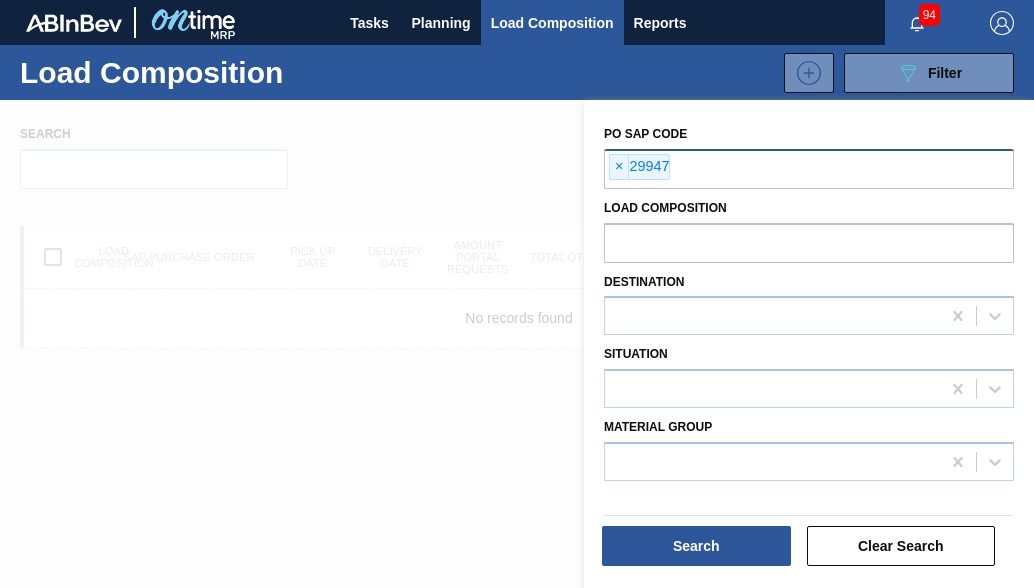 click at bounding box center (875, 168) 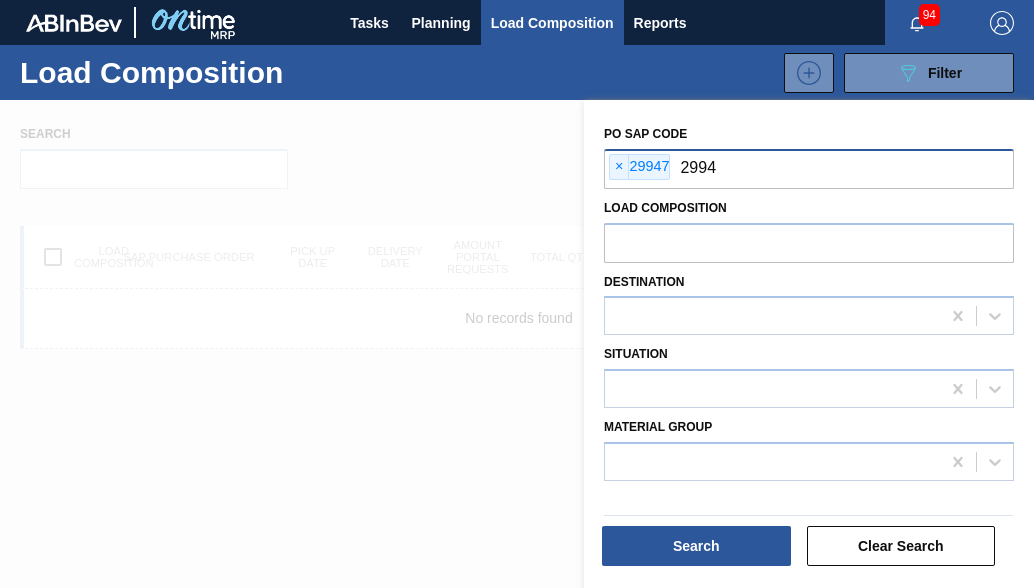 type on "29948" 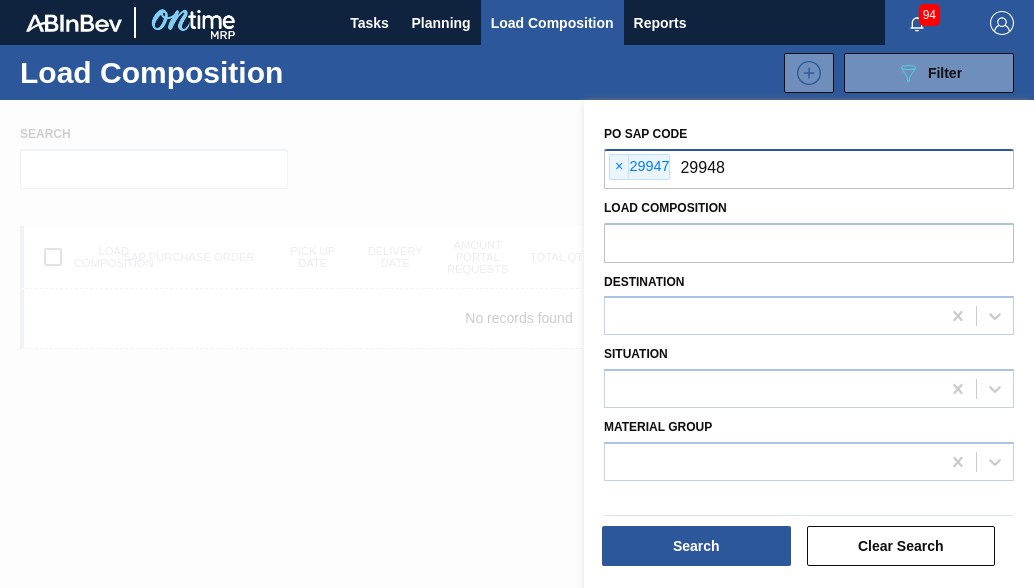 click on "29948" at bounding box center [875, 168] 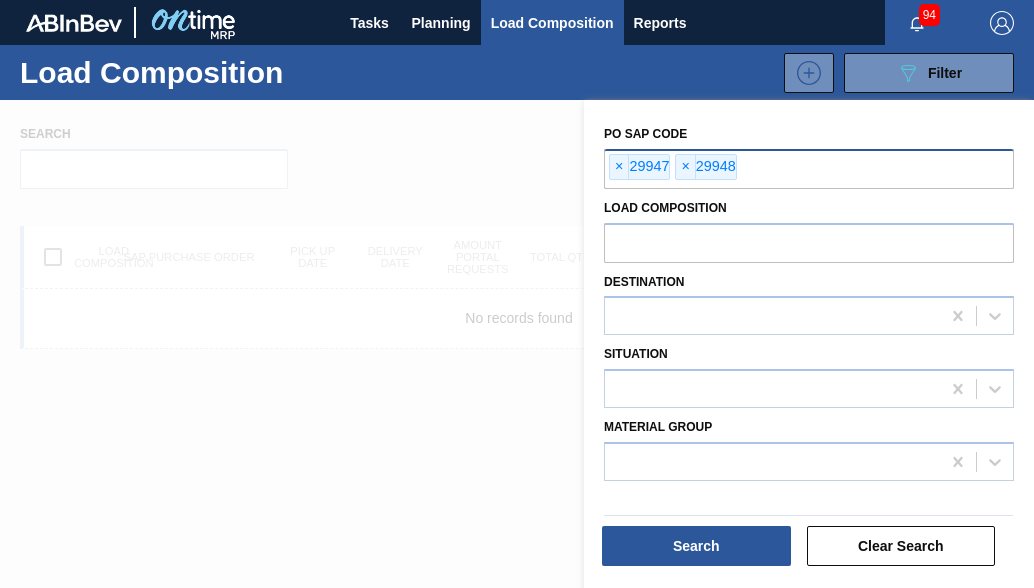 click at bounding box center [942, 168] 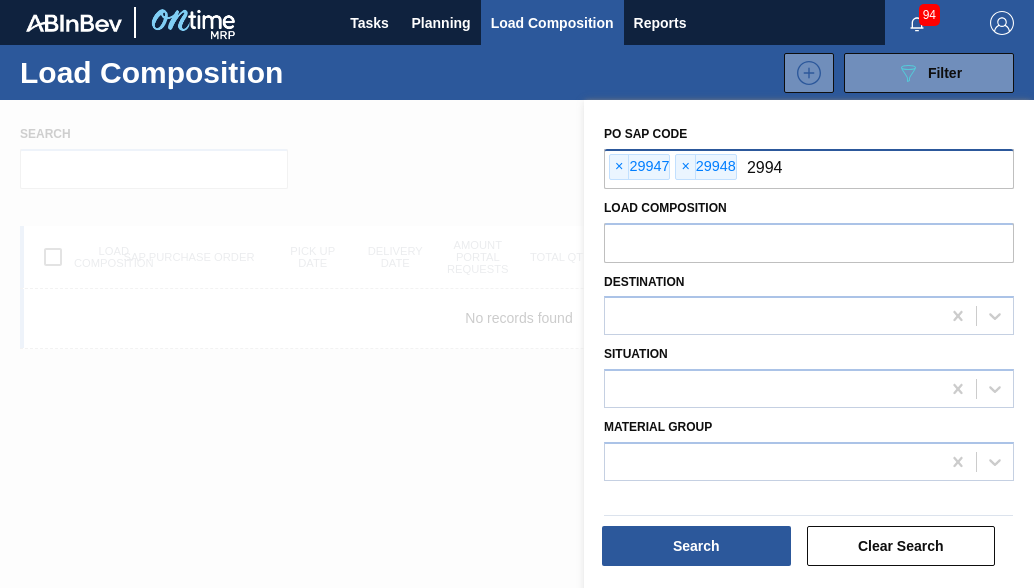 type on "29949" 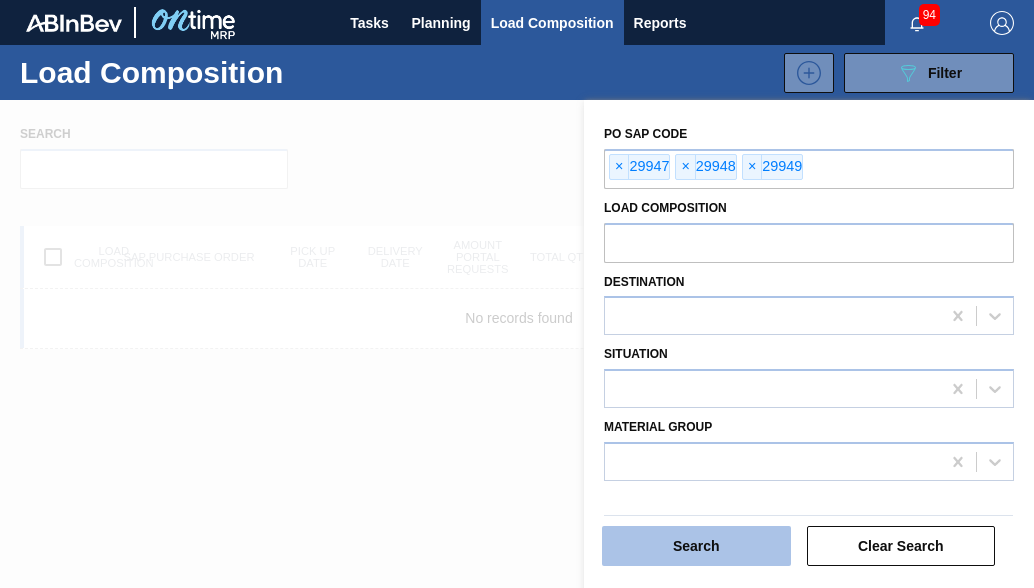 click on "Search" at bounding box center [696, 546] 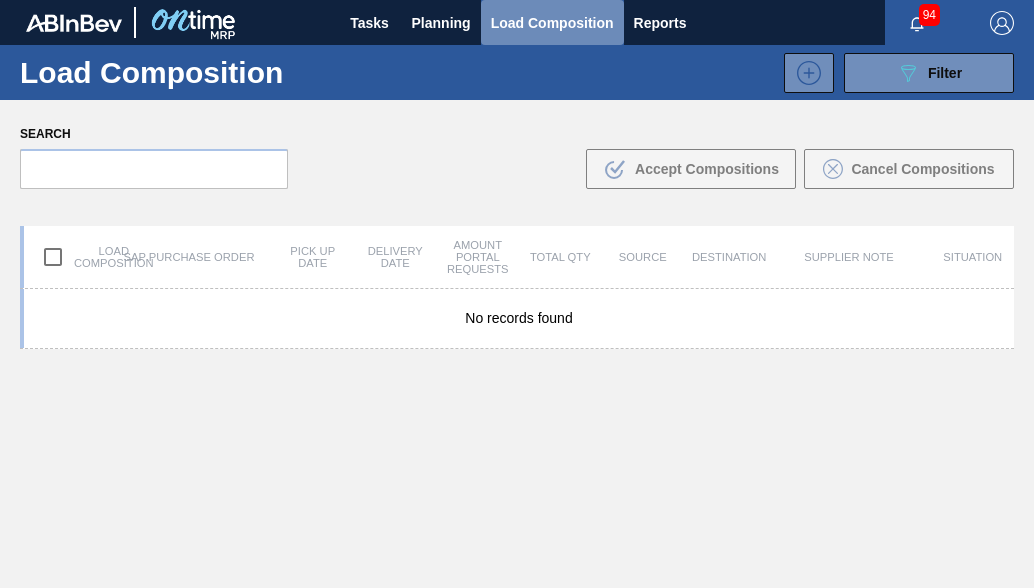 click on "Load Composition" at bounding box center [552, 23] 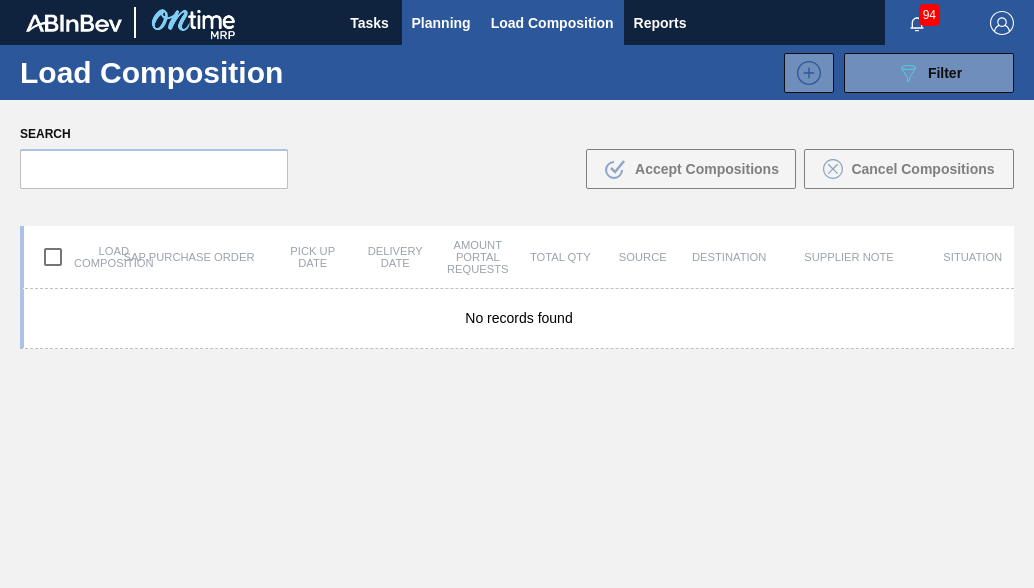 click on "Planning" at bounding box center [441, 23] 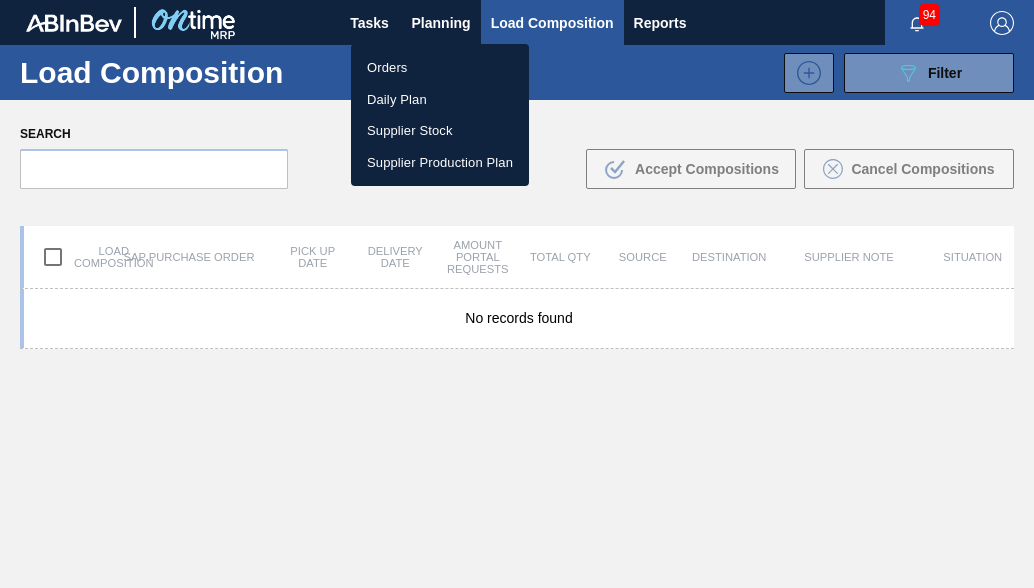 click on "Orders" at bounding box center [440, 68] 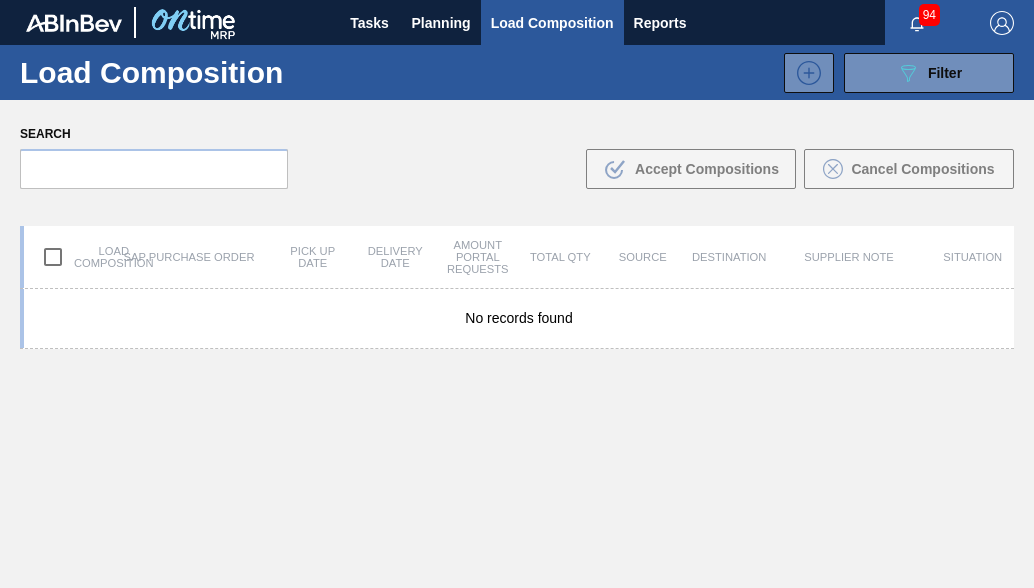 click on "Load Composition" at bounding box center [552, 23] 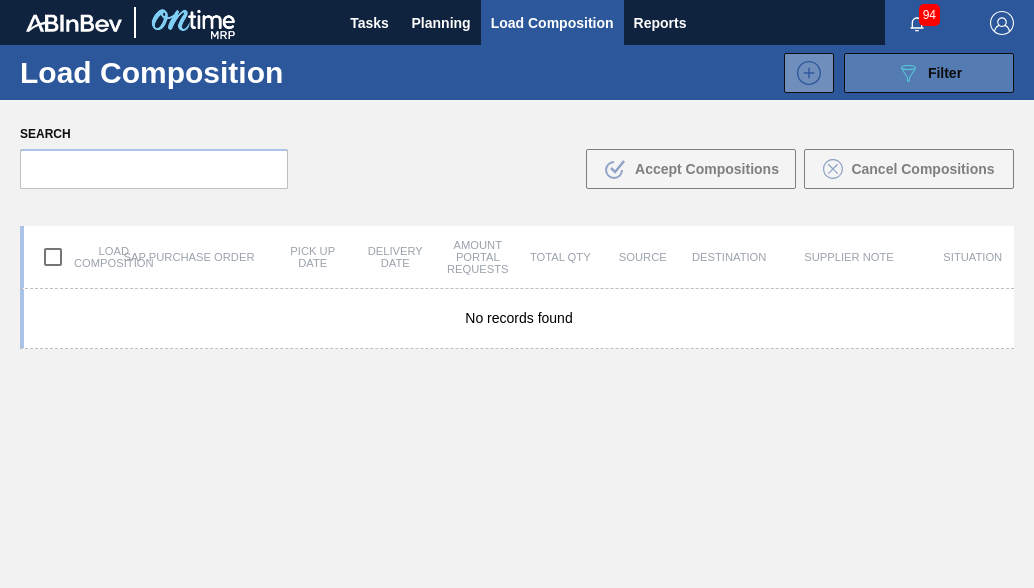 click on "Filter" at bounding box center (945, 73) 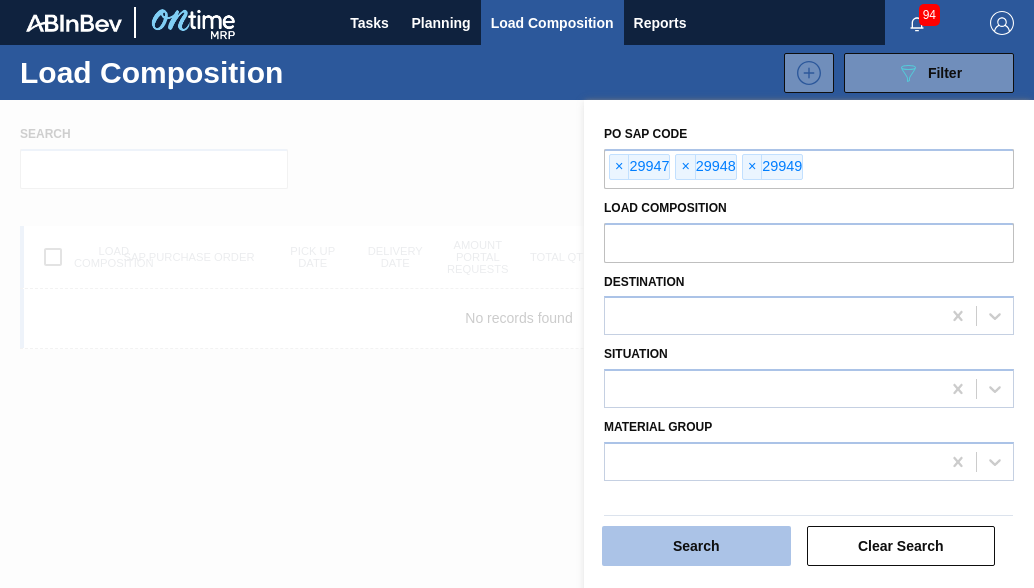 click on "Search" at bounding box center (696, 546) 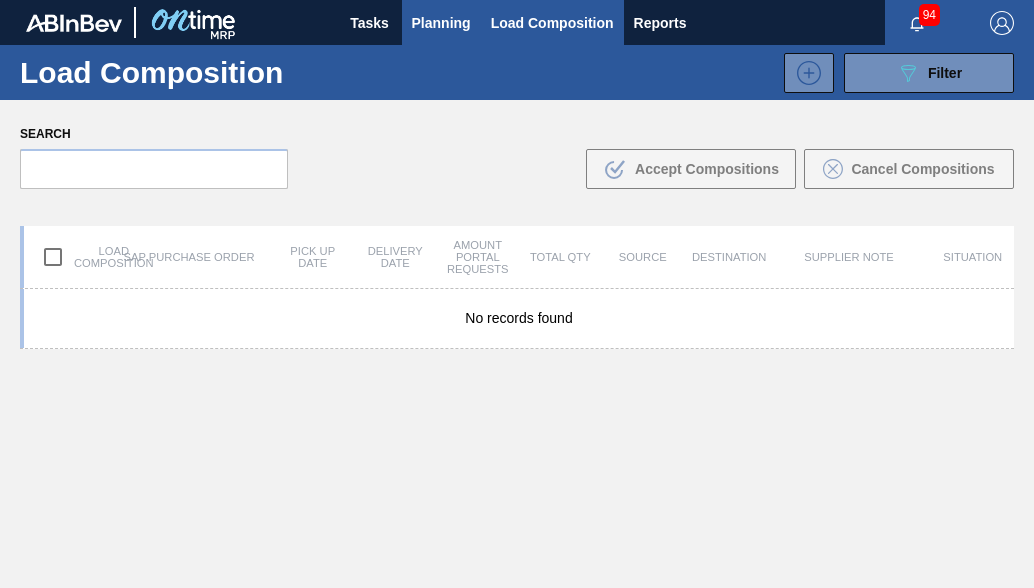 click on "Planning" at bounding box center [441, 23] 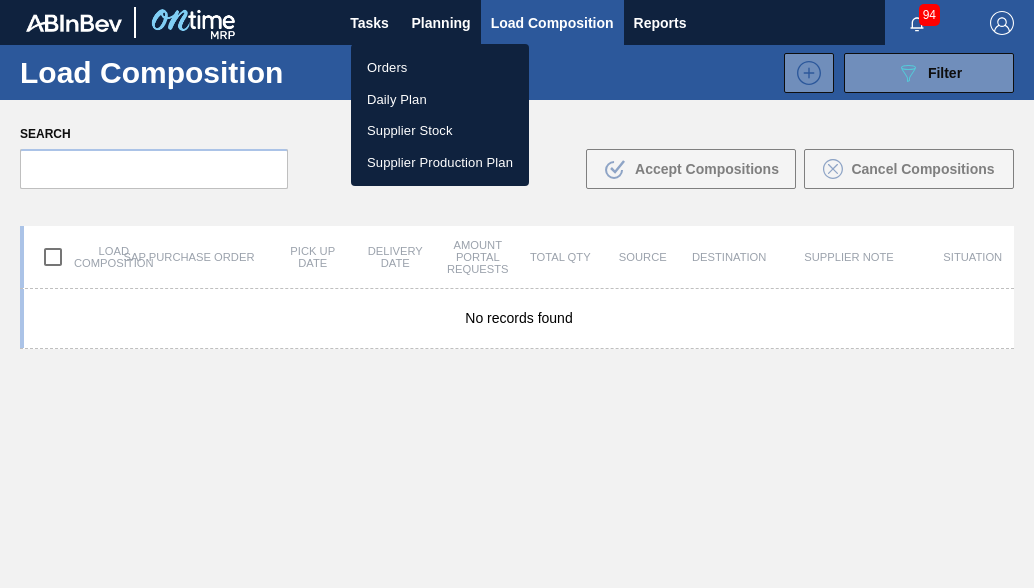 click on "Orders" at bounding box center [440, 68] 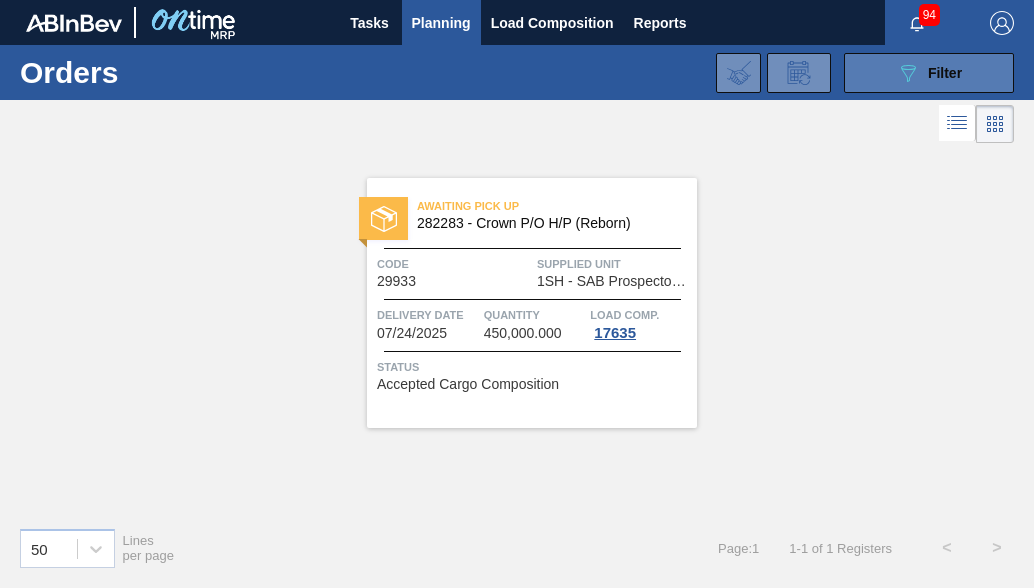 click on "Filter" at bounding box center (945, 73) 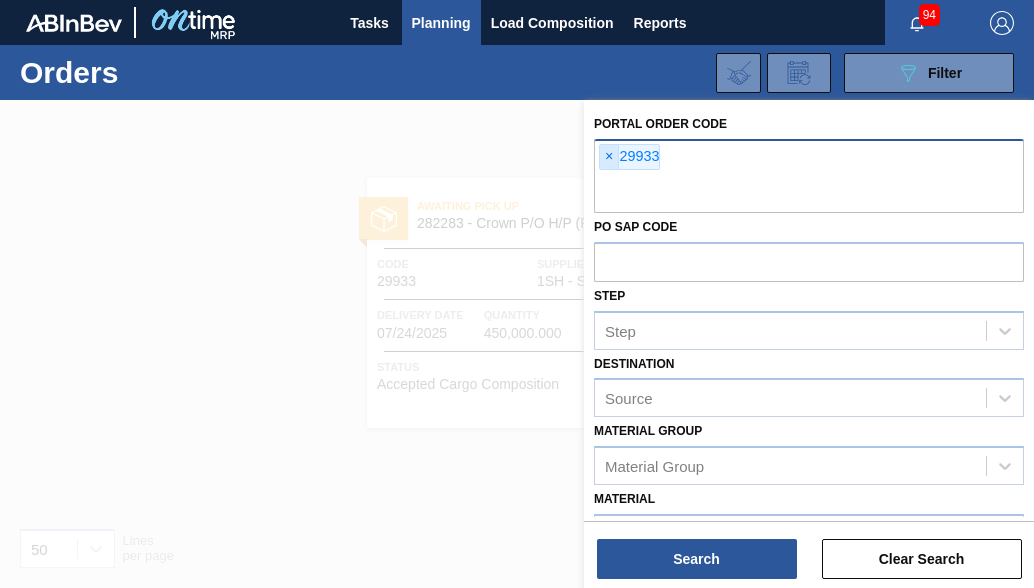 click on "×" at bounding box center (609, 157) 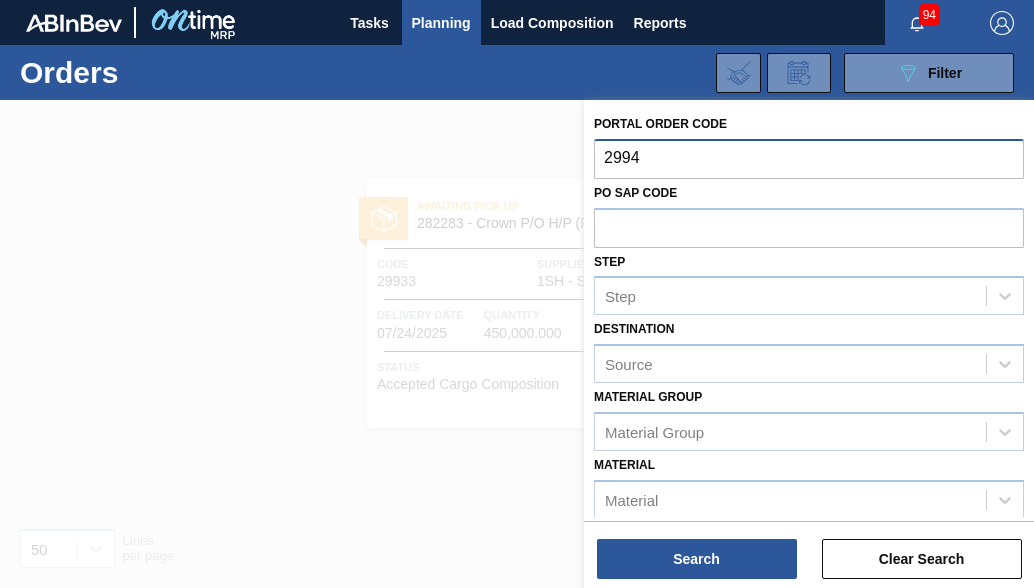 type on "29947" 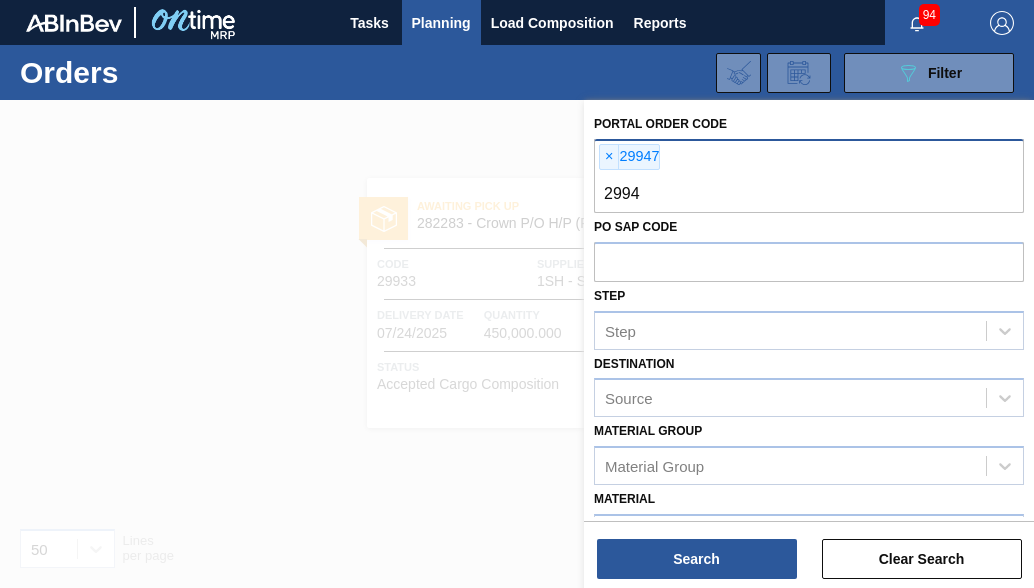 type on "29948" 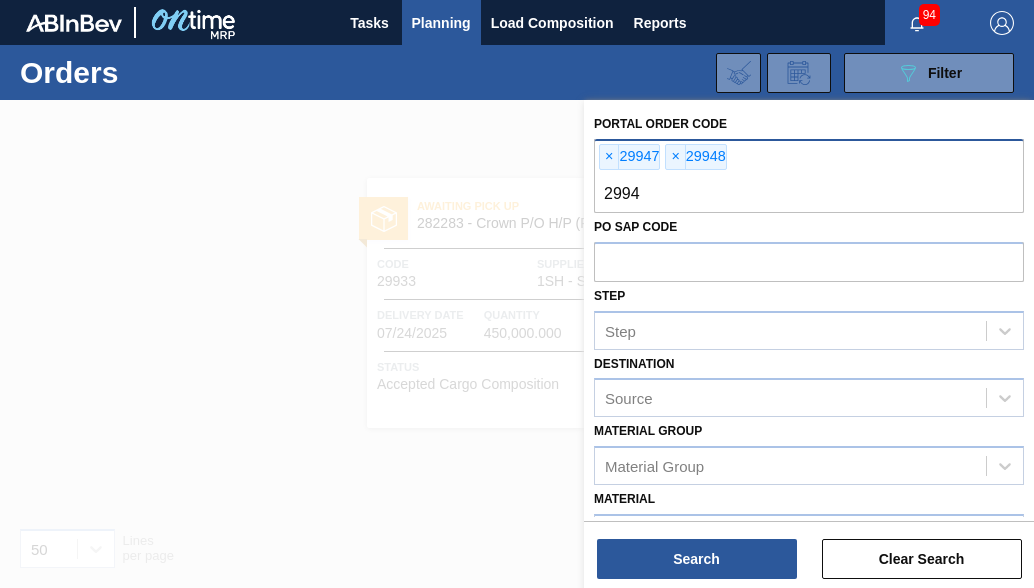 type on "29949" 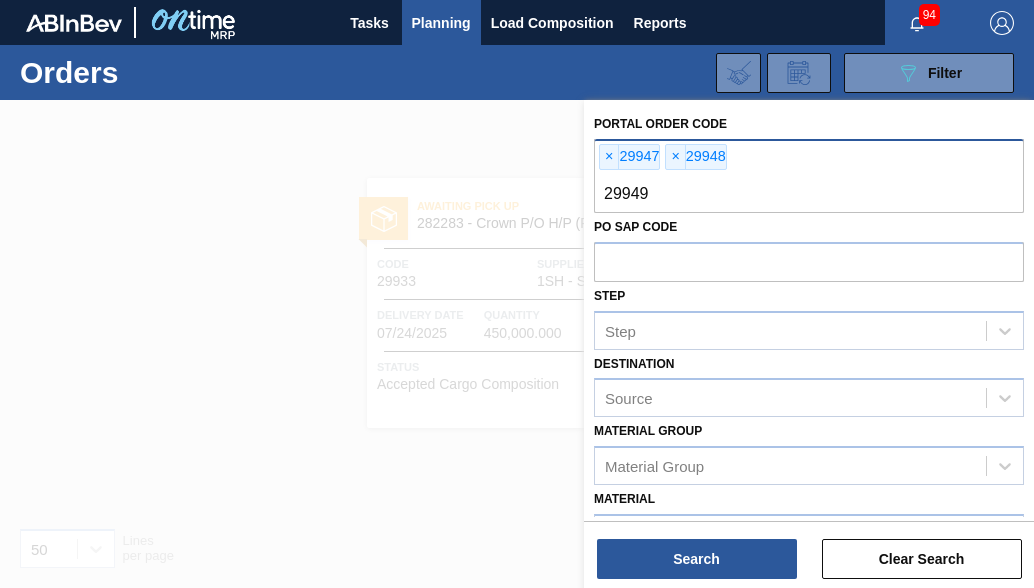 type 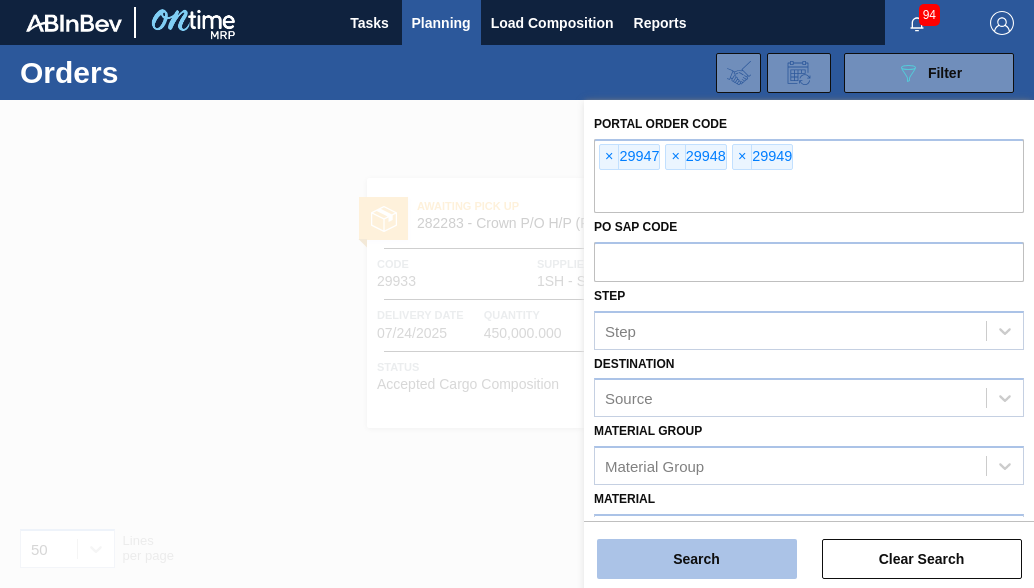 click on "Search" at bounding box center (697, 559) 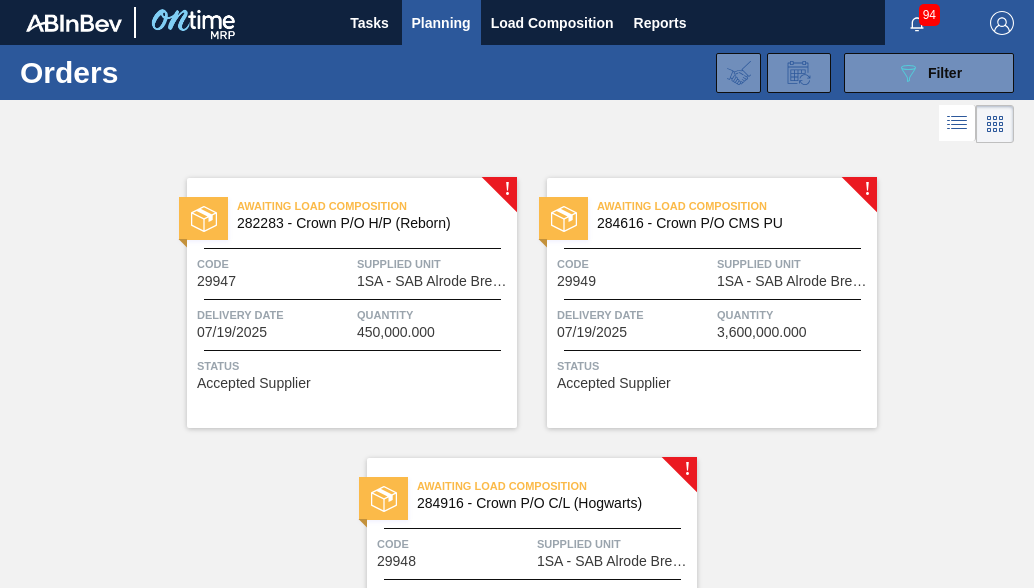 click on "Delivery Date" at bounding box center (274, 315) 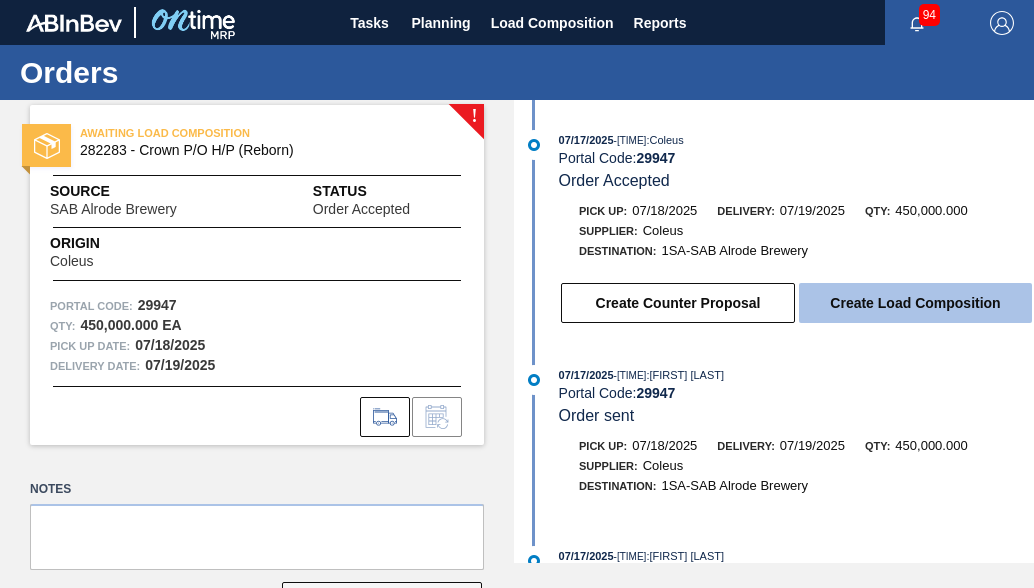 click on "Create Load Composition" at bounding box center (915, 303) 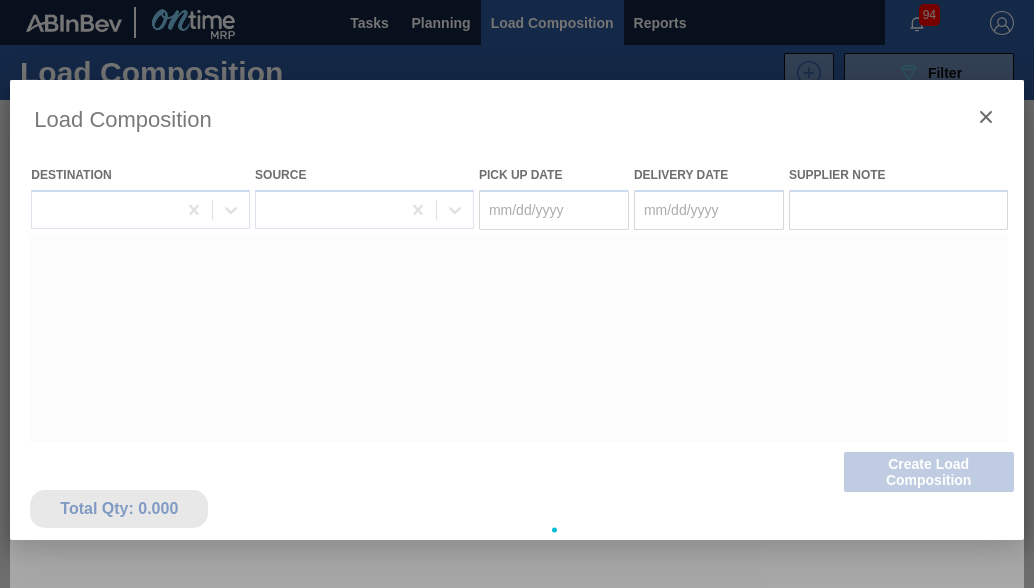 type on "07/18/2025" 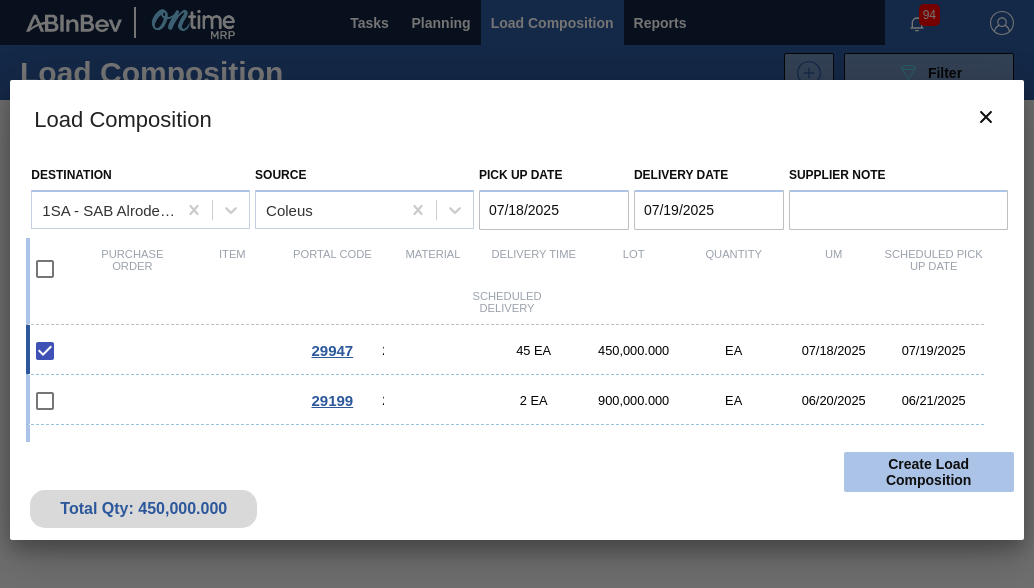click on "Create Load Composition" at bounding box center (929, 472) 